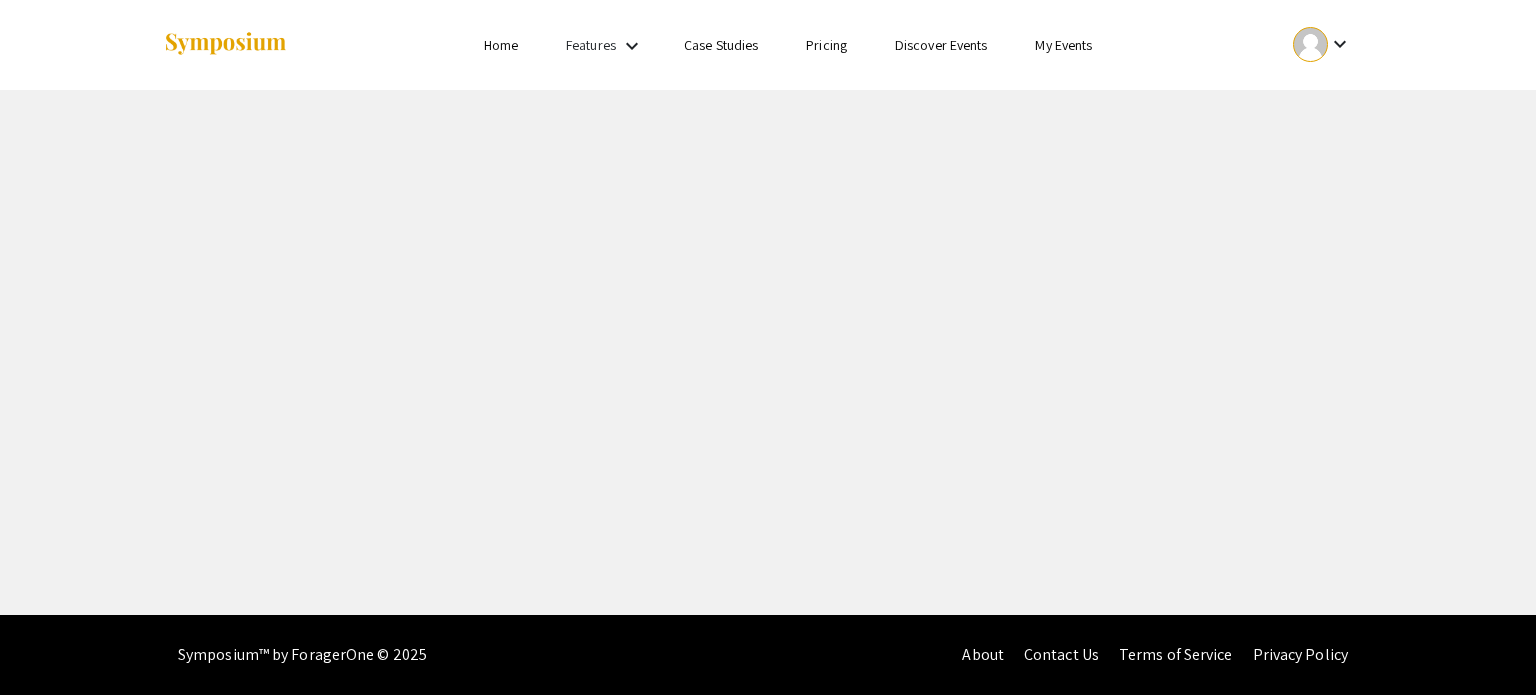 scroll, scrollTop: 0, scrollLeft: 0, axis: both 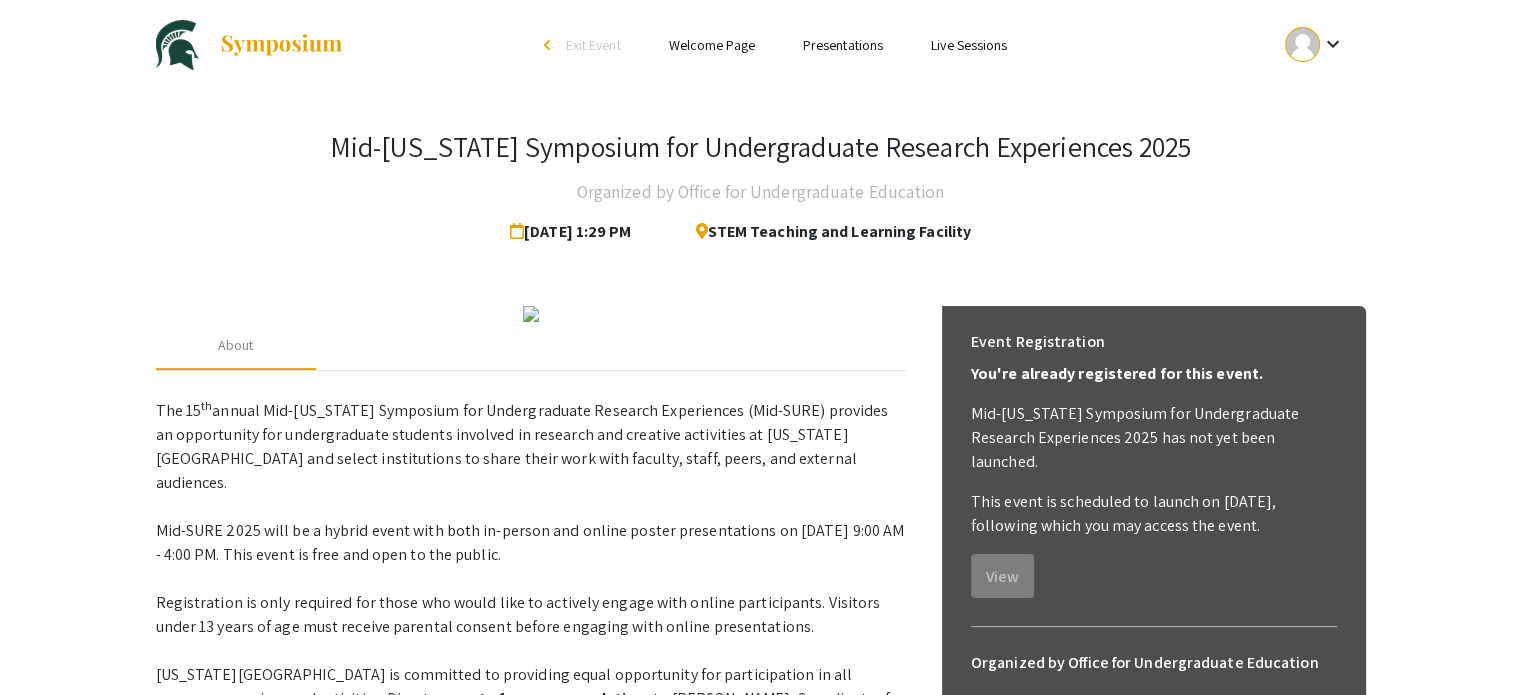 click on "Presentations" at bounding box center (843, 45) 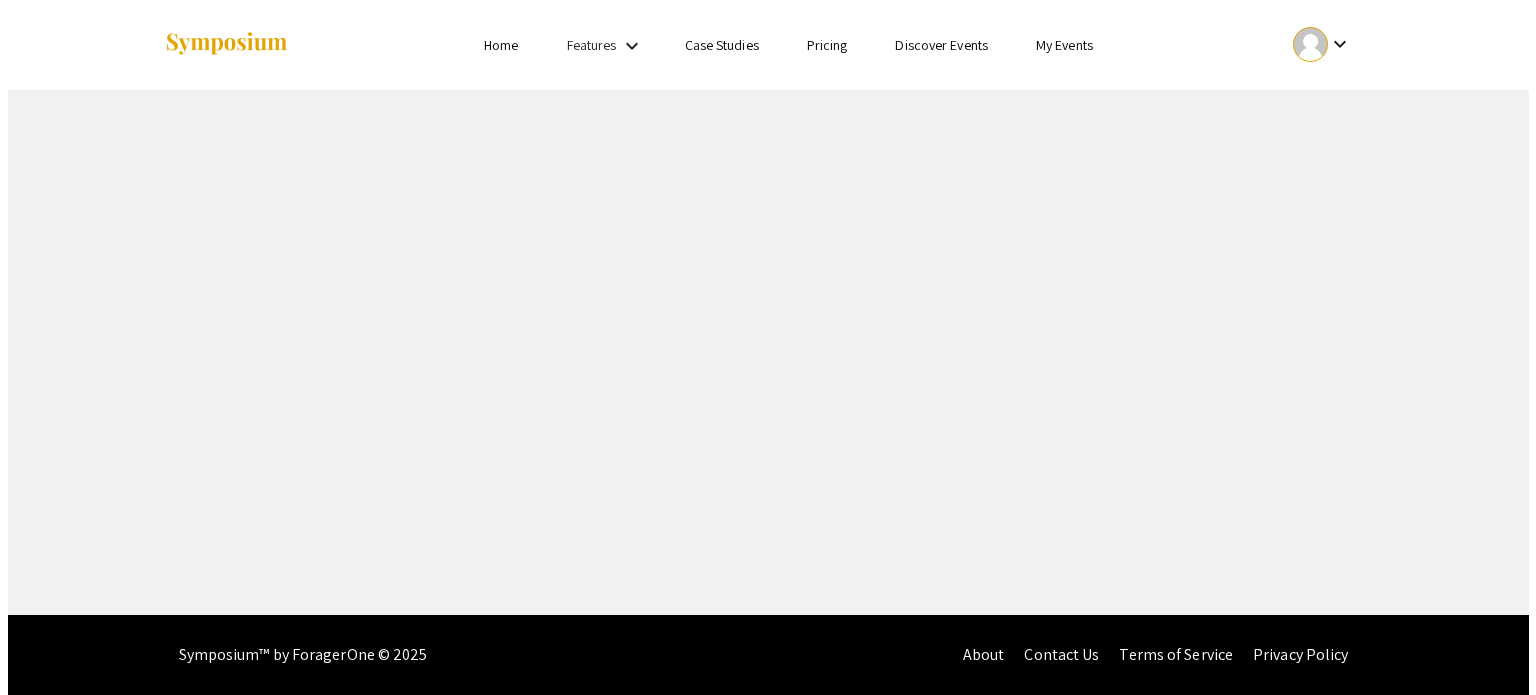 scroll, scrollTop: 0, scrollLeft: 0, axis: both 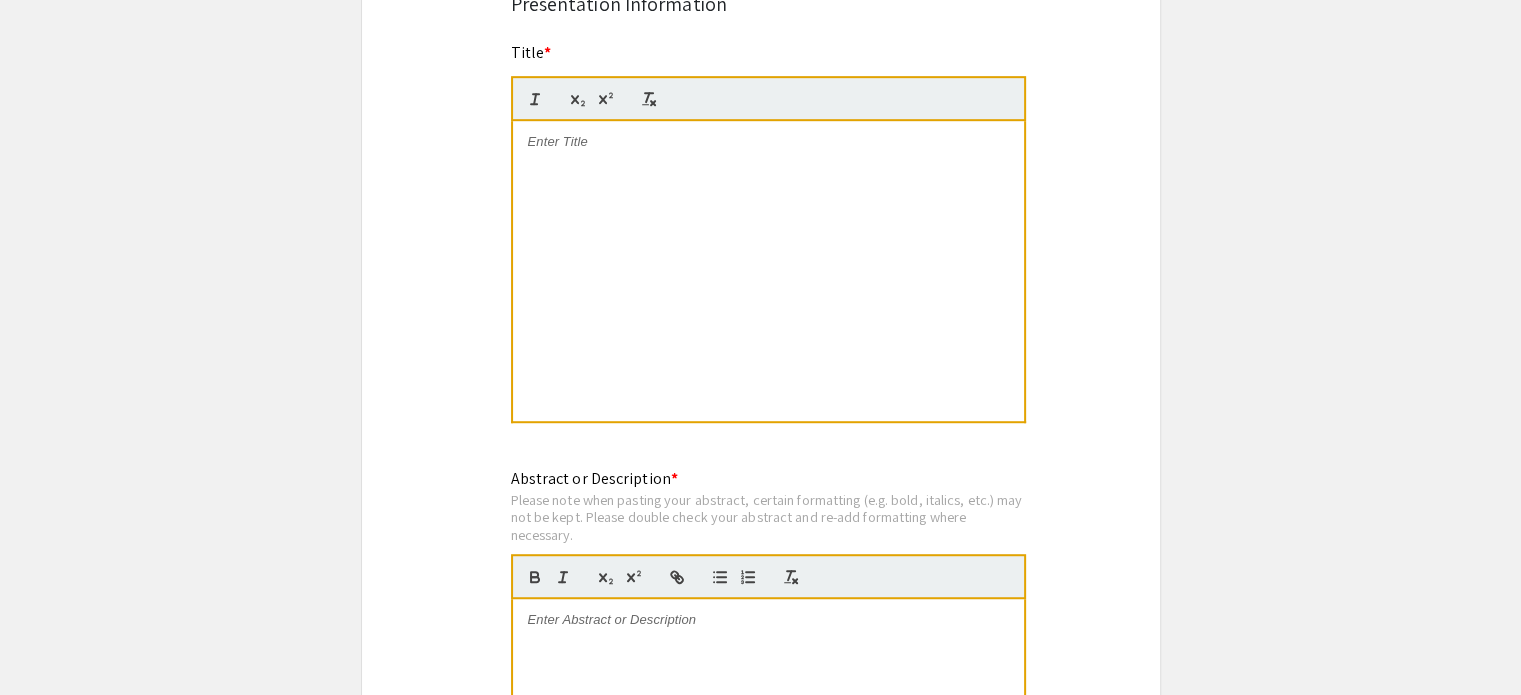 click on "Symposium Presentation Submission Mid-[US_STATE] Symposium for Undergraduate Research Experiences 2025  Please fill out the following form with your poster or presentation information. Please only submit one form per presentation, and please note that this submission is final.   Presenter Information  First Name * cancel This field is required. Last Name * cancel This field is required. Email * Use your home institution email address. cancel This field is required. Home Institution * The full name of your home institution without abbreviation. Example: [US_STATE][GEOGRAPHIC_DATA] cancel This field is required.  Additional Presenter  Add up to 7 additional presenters for this event.  Add Presenter 2  Presentation Information Title *                                 This field is required. Abstract or Description * Please note when pasting your abstract, certain formatting (e.g. bold, italics, etc.) may not be kept. Please double check your abstract and re-add formatting where necessary." 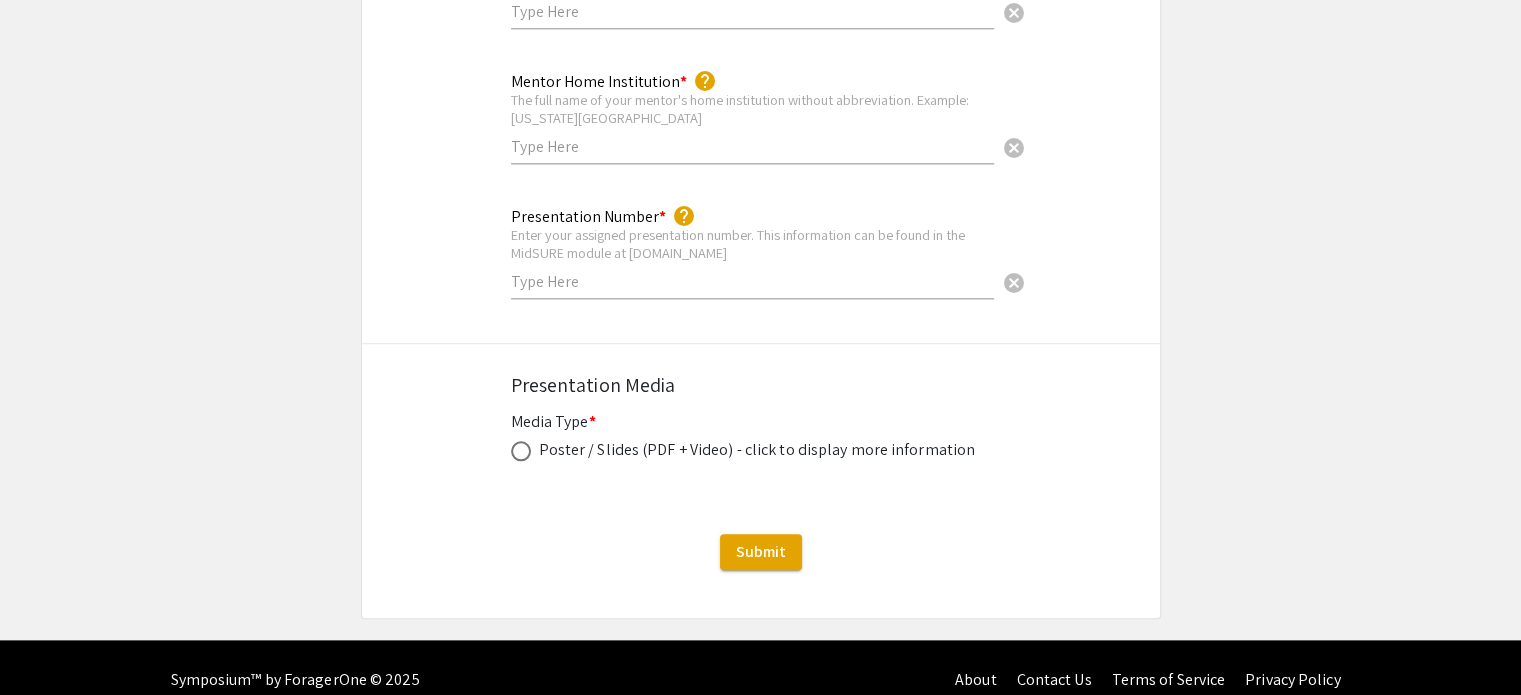 scroll, scrollTop: 2229, scrollLeft: 0, axis: vertical 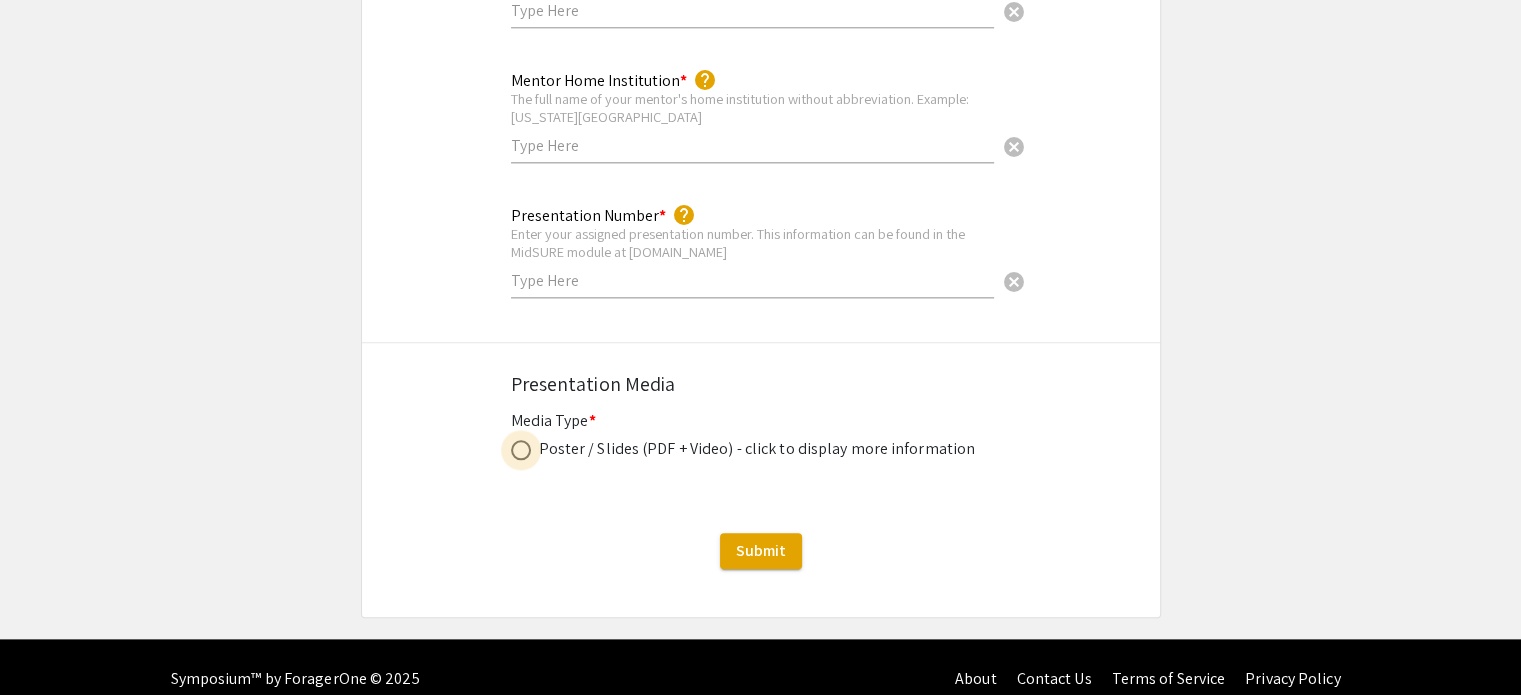 click at bounding box center [521, 450] 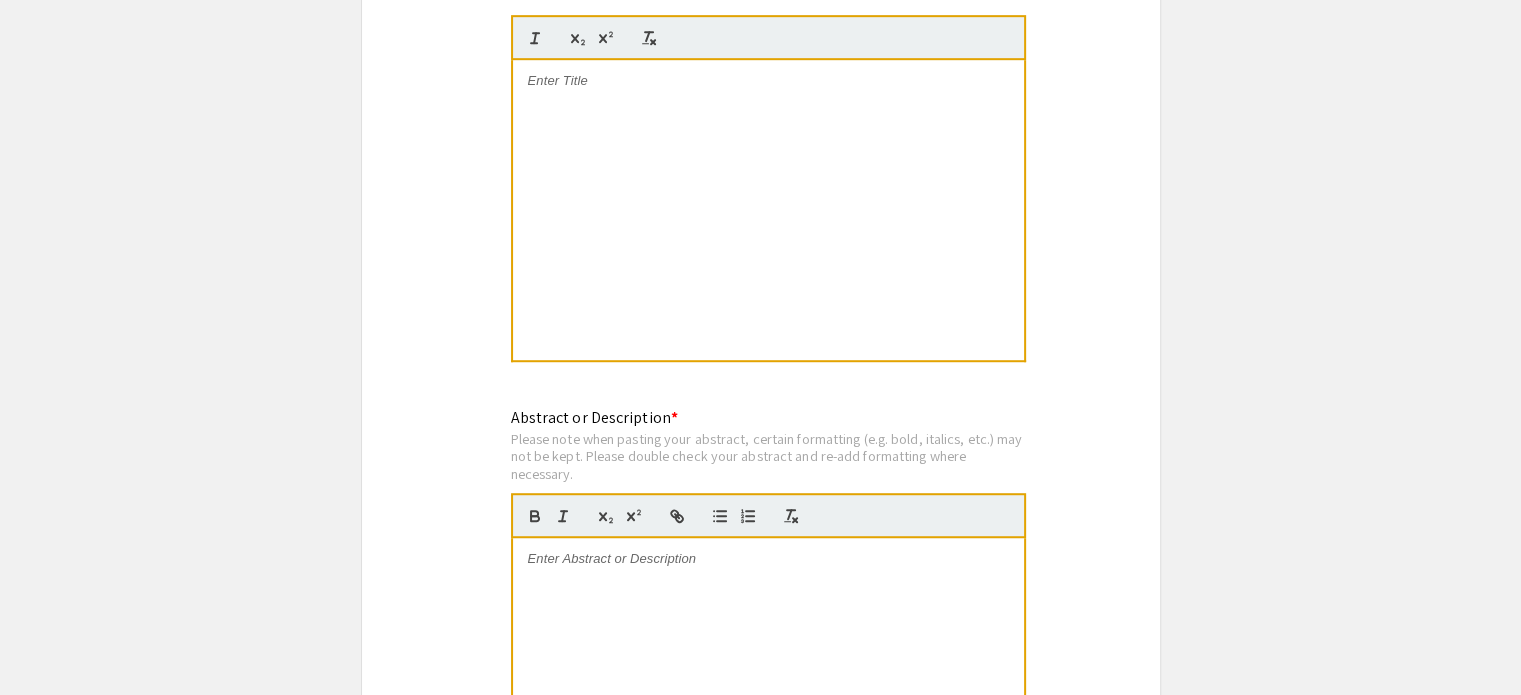 scroll, scrollTop: 1137, scrollLeft: 0, axis: vertical 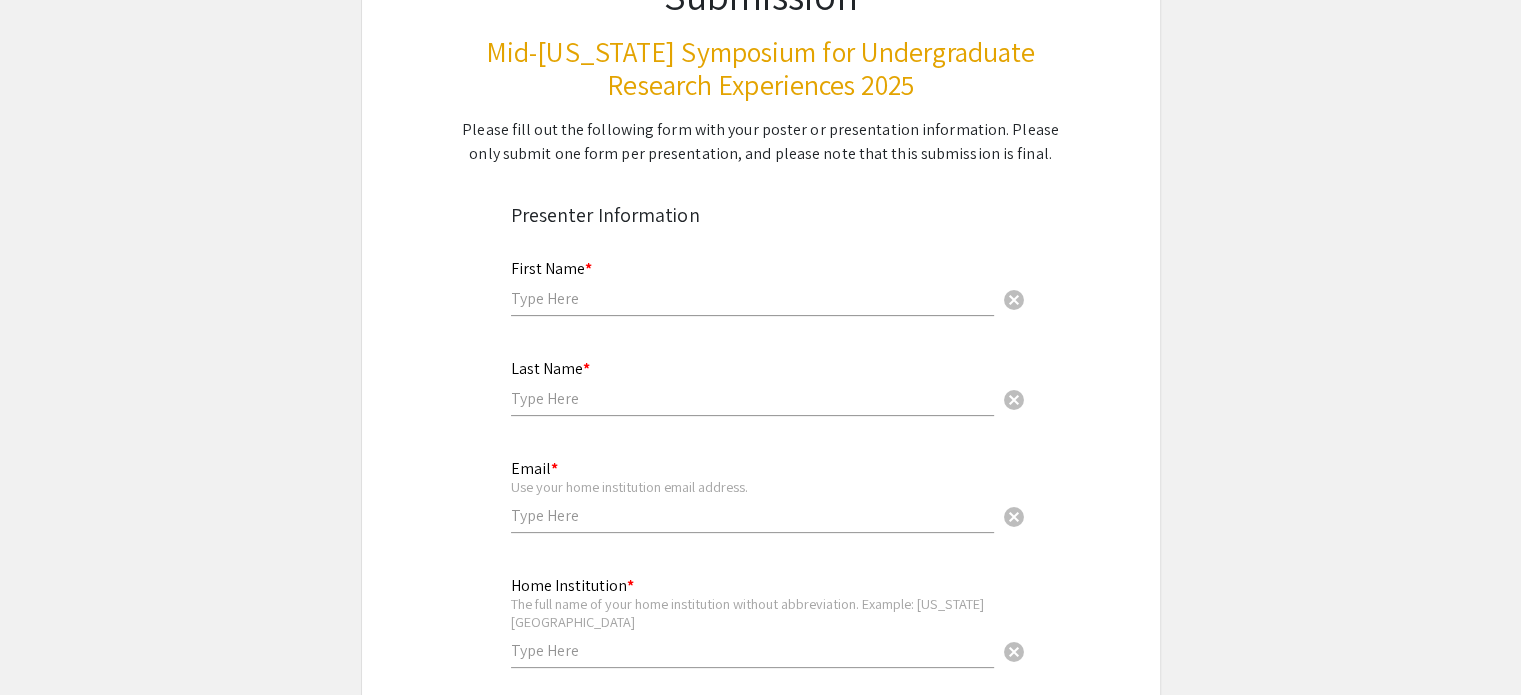 click on "Symposium Presentation Submission Mid-[US_STATE] Symposium for Undergraduate Research Experiences 2025  Please fill out the following form with your poster or presentation information. Please only submit one form per presentation, and please note that this submission is final.   Presenter Information  First Name * cancel This field is required. Last Name * cancel This field is required. Email * Use your home institution email address. cancel This field is required. Home Institution * The full name of your home institution without abbreviation. Example: [US_STATE][GEOGRAPHIC_DATA] cancel This field is required.  Additional Presenter  Add up to 7 additional presenters for this event.  Add Presenter 2  Presentation Information Title *                                 This field is required. Abstract or Description * Please note when pasting your abstract, certain formatting (e.g. bold, italics, etc.) may not be kept. Please double check your abstract and re-add formatting where necessary." 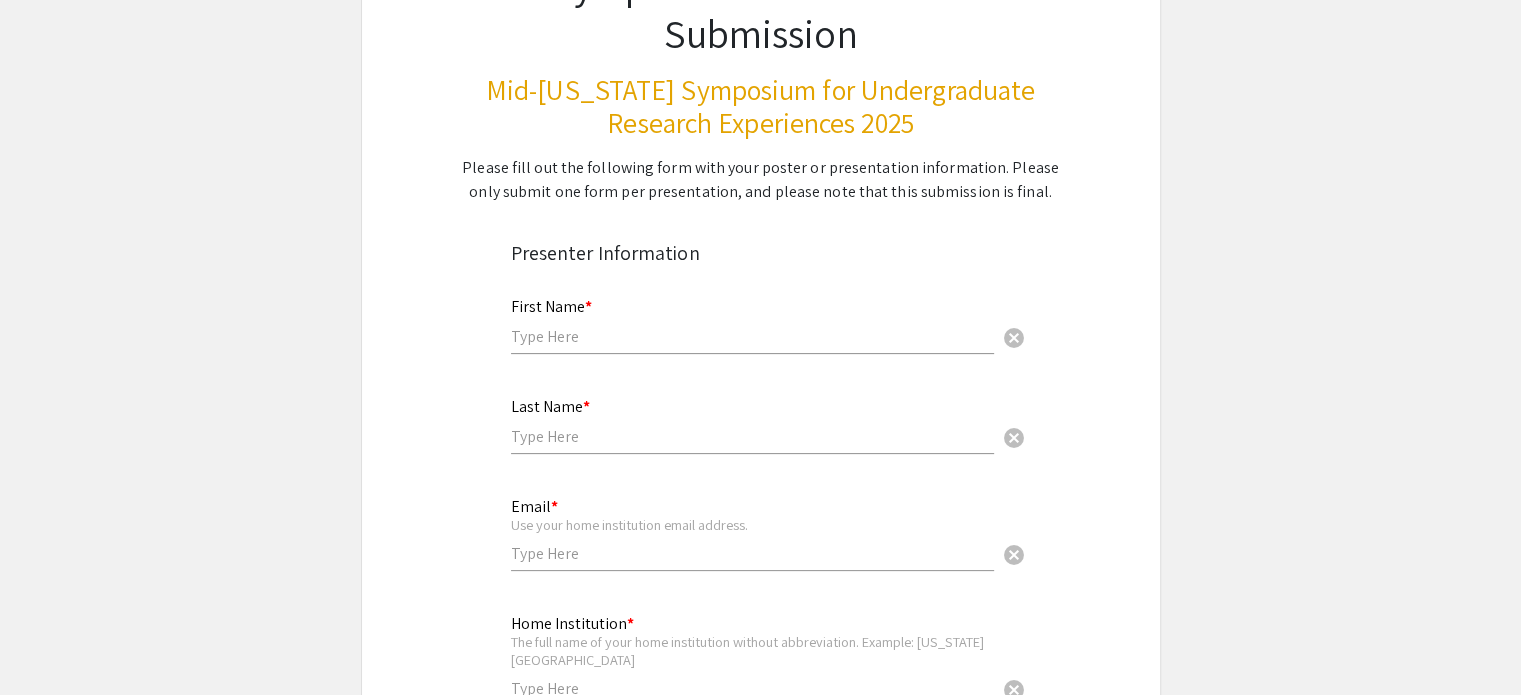 scroll, scrollTop: 200, scrollLeft: 0, axis: vertical 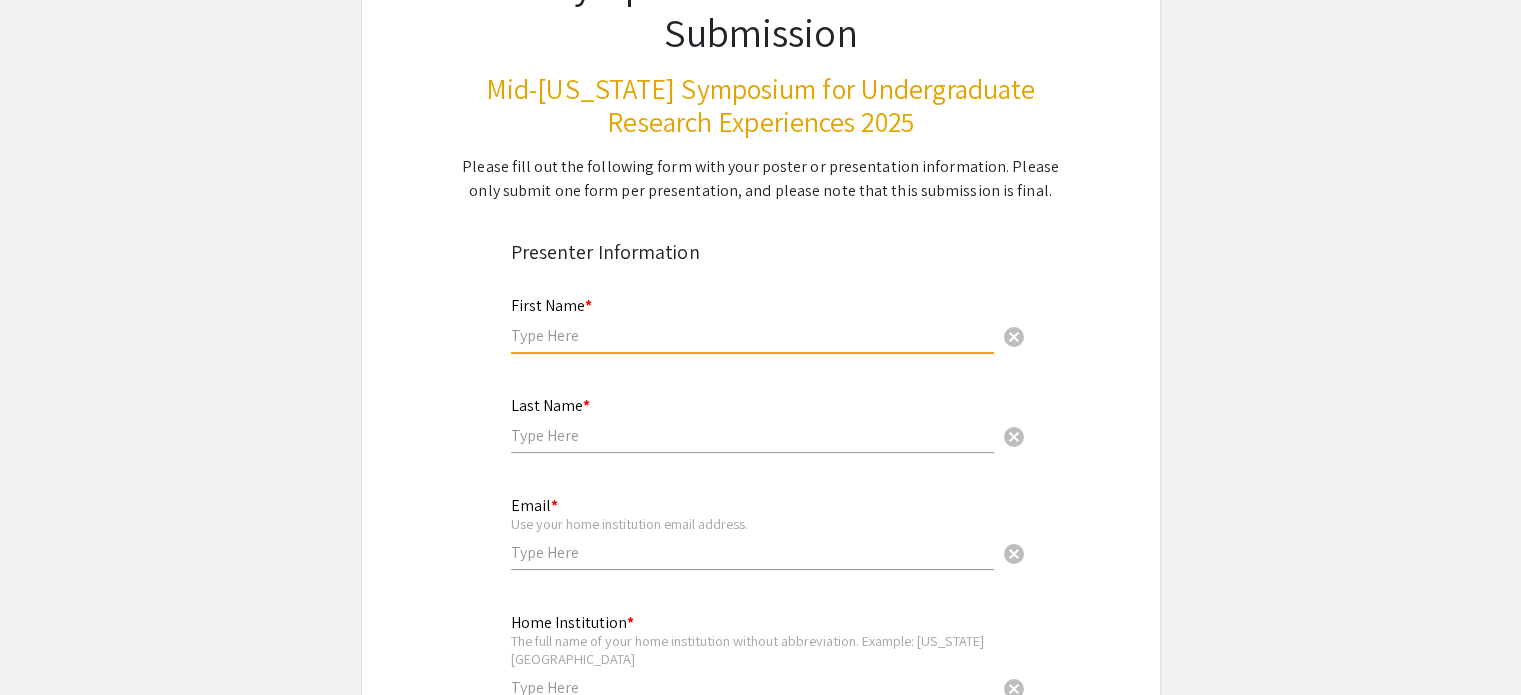 click at bounding box center (752, 335) 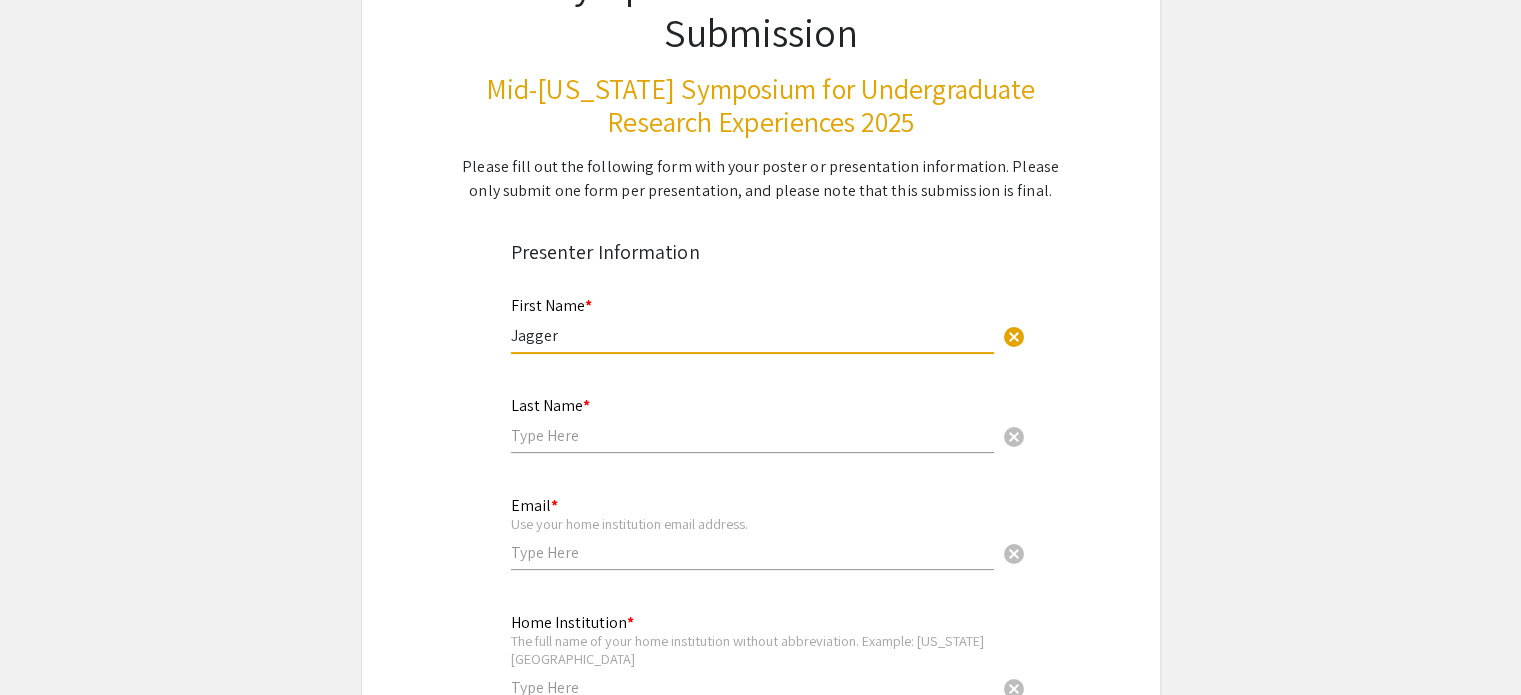 type on "Jagger" 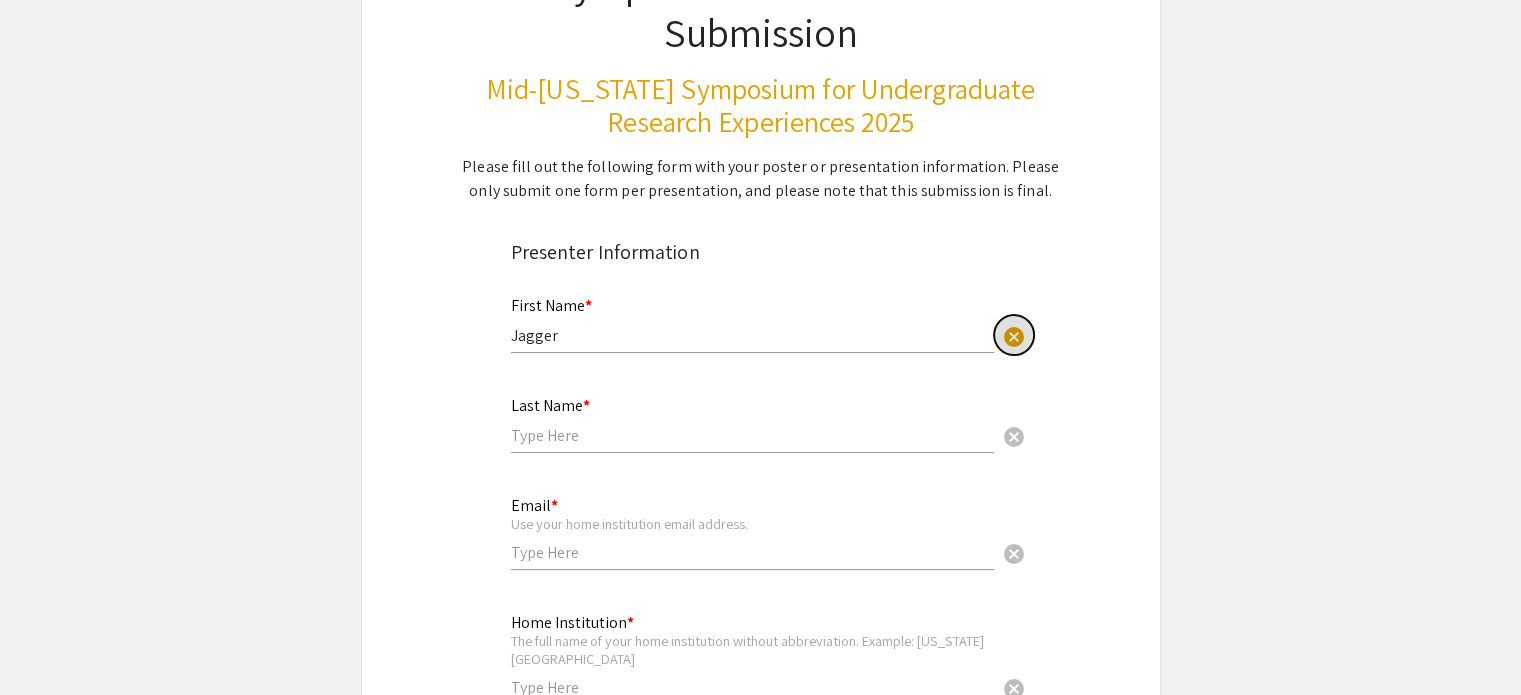 type 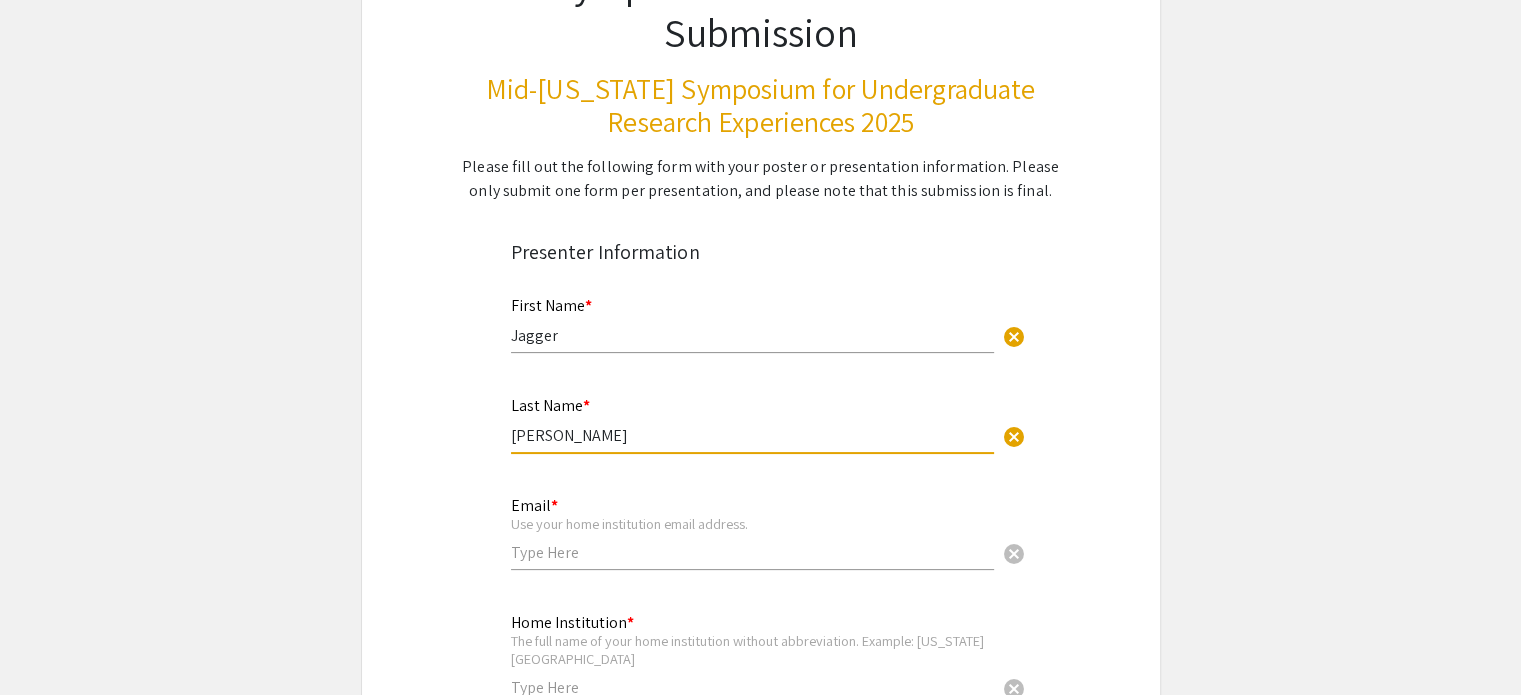 type on "[PERSON_NAME]" 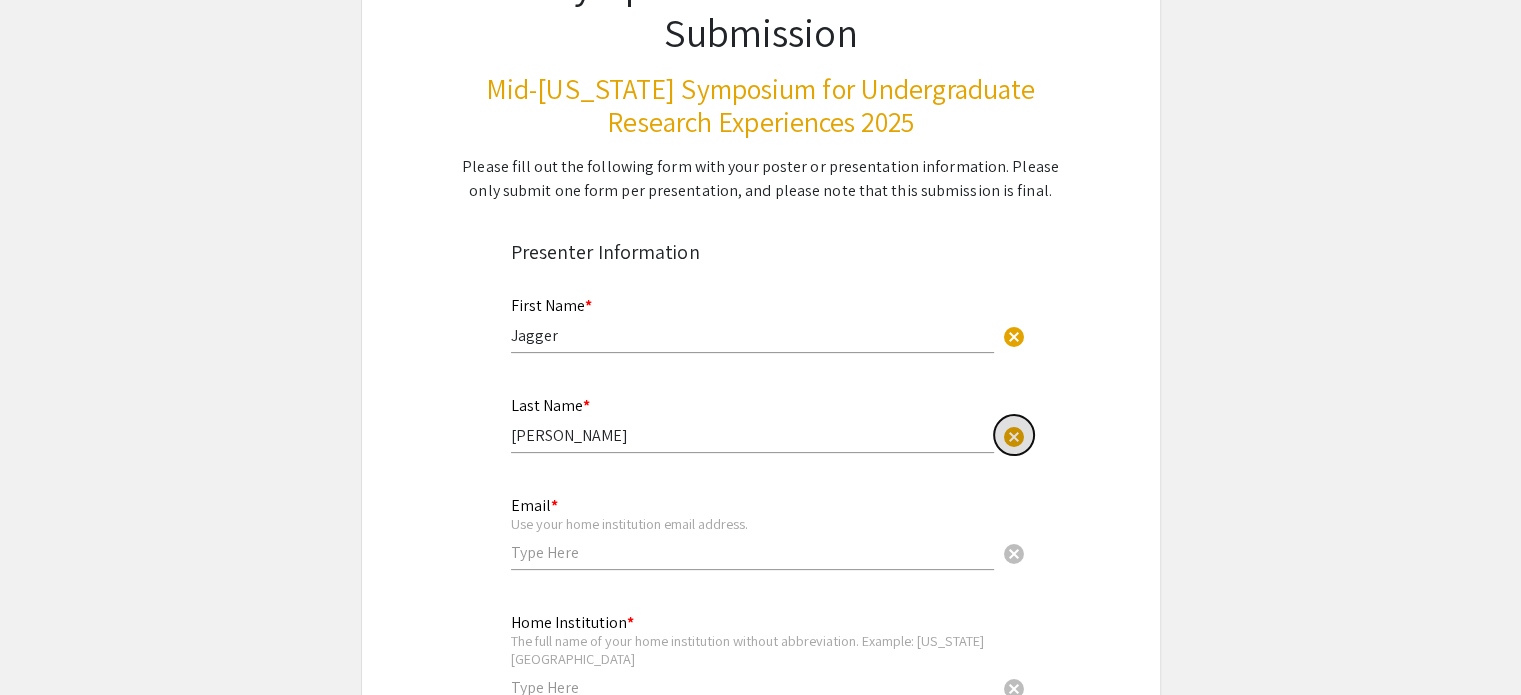 type 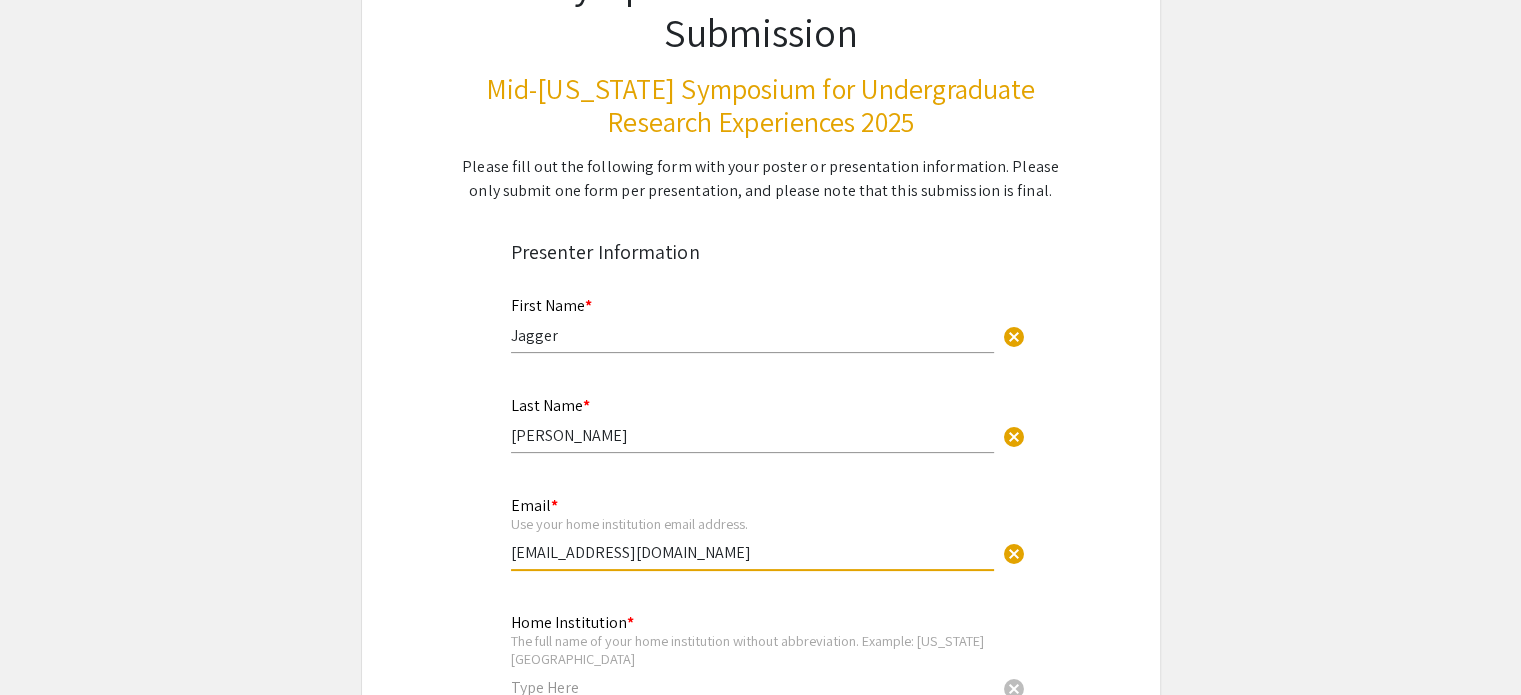 type on "[EMAIL_ADDRESS][DOMAIN_NAME]" 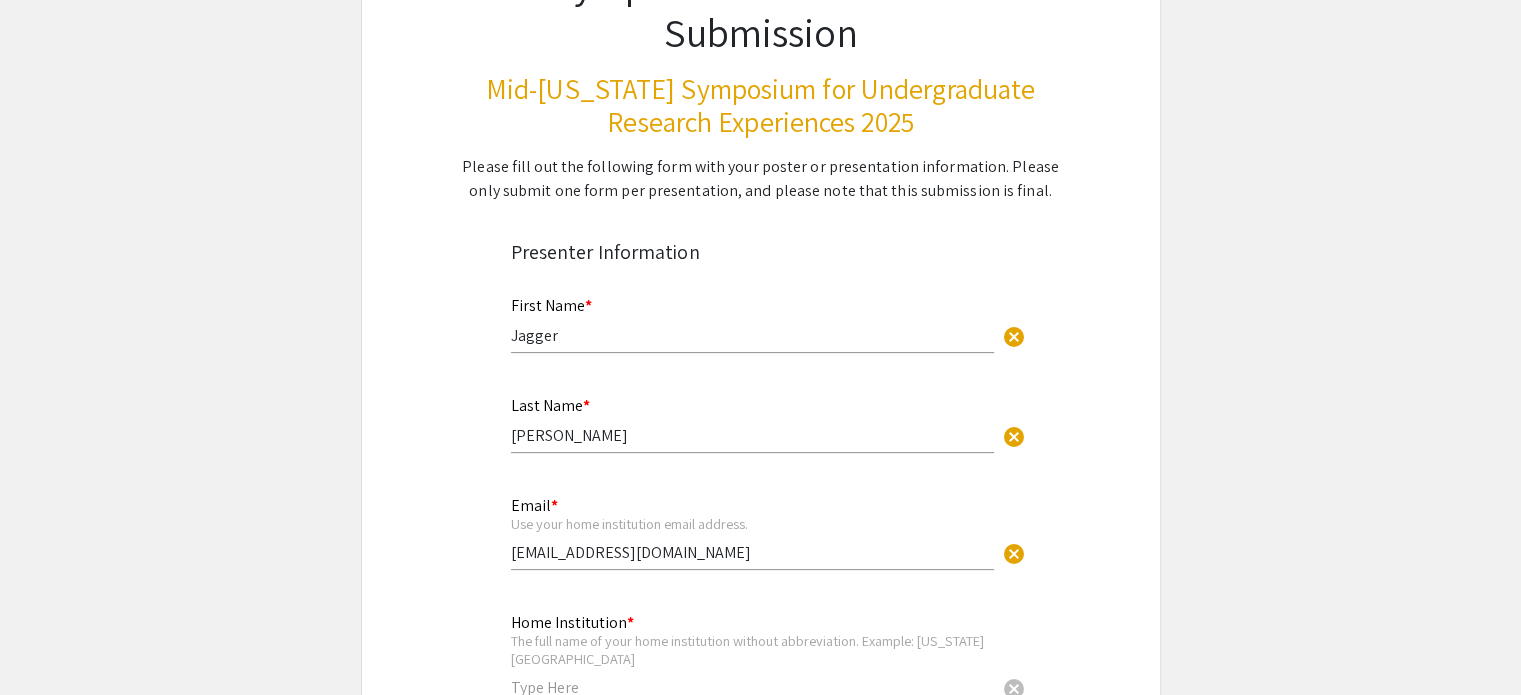 click on "Symposium Presentation Submission Mid-[US_STATE] Symposium for Undergraduate Research Experiences 2025  Please fill out the following form with your poster or presentation information. Please only submit one form per presentation, and please note that this submission is final.   Presenter Information  First Name * [PERSON_NAME] cancel This field is required. Last Name * [PERSON_NAME] cancel This field is required. Email * Use your home institution email address. [EMAIL_ADDRESS][DOMAIN_NAME] cancel This field is required. Home Institution * The full name of your home institution without abbreviation. Example: [US_STATE][GEOGRAPHIC_DATA] cancel This field is required.  Additional Presenter  Add up to 7 additional presenters for this event.  Add Presenter 2  Presentation Information Title *                                 This field is required. Abstract or Description *                                                                             This field is required. Mentor * cancel This field is required. Mentor Home Institution * * *" 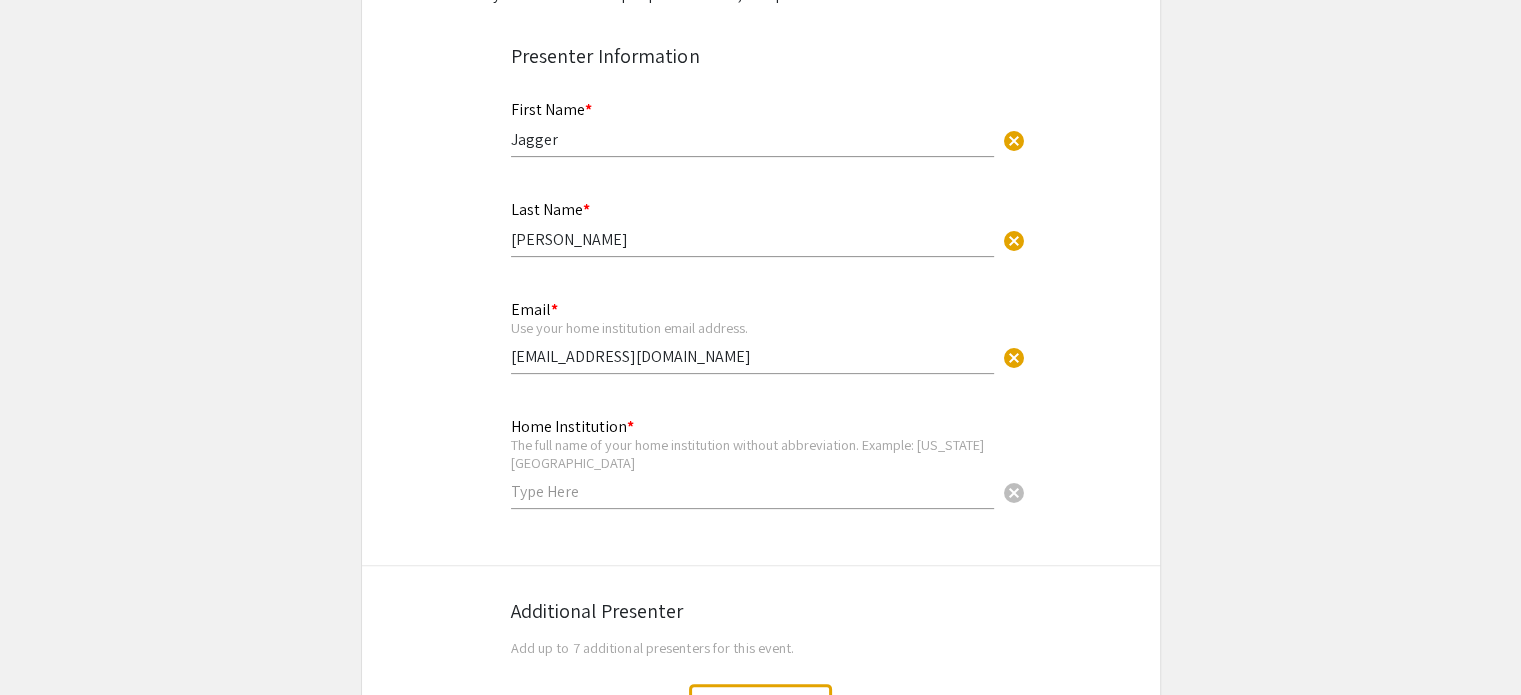 scroll, scrollTop: 400, scrollLeft: 0, axis: vertical 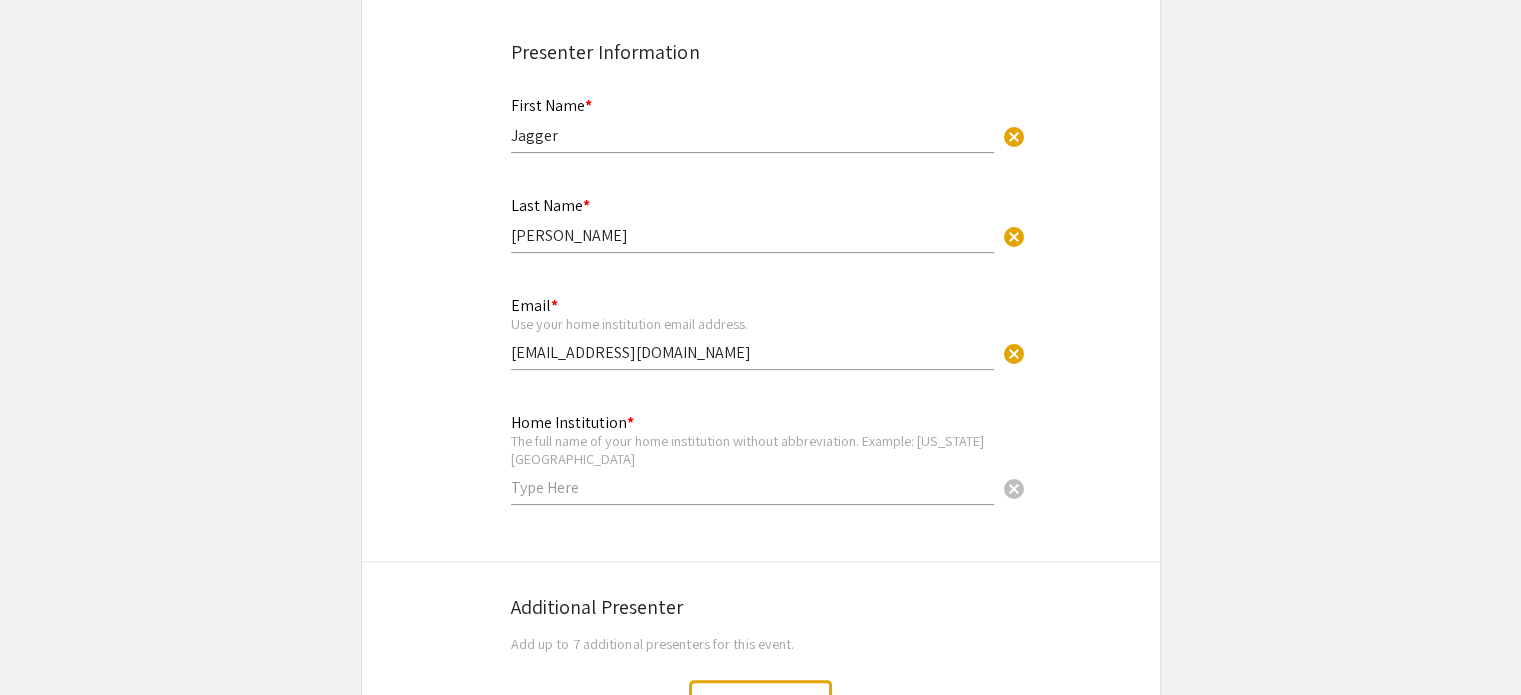 click at bounding box center (752, 487) 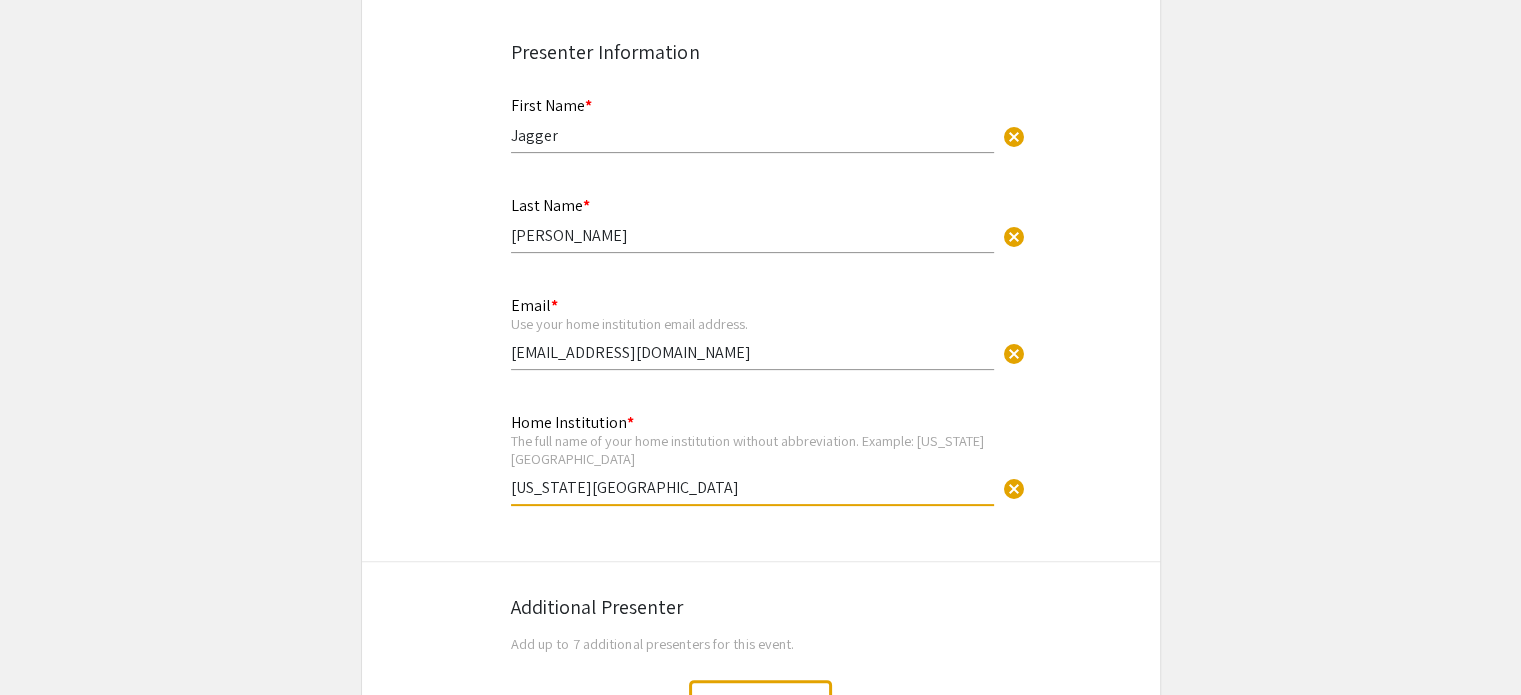 type on "[US_STATE][GEOGRAPHIC_DATA]" 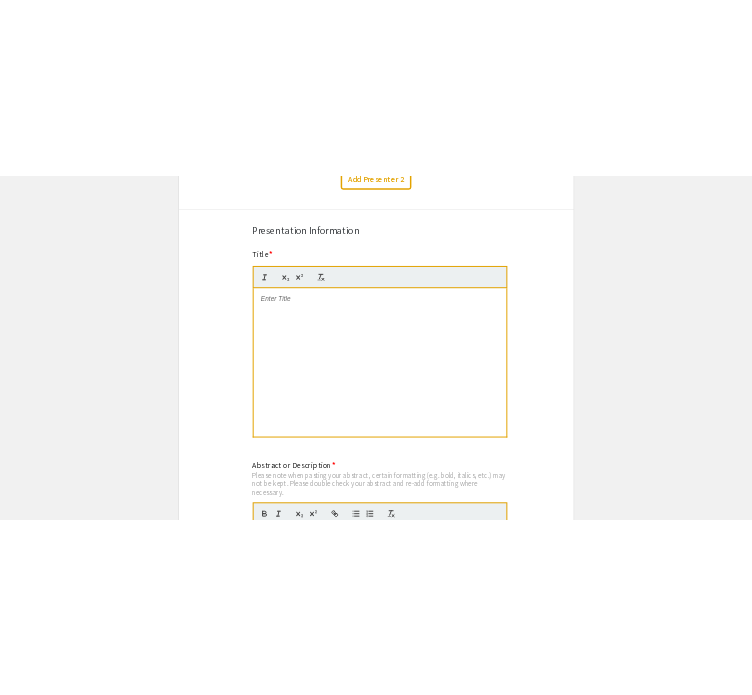 scroll, scrollTop: 1100, scrollLeft: 0, axis: vertical 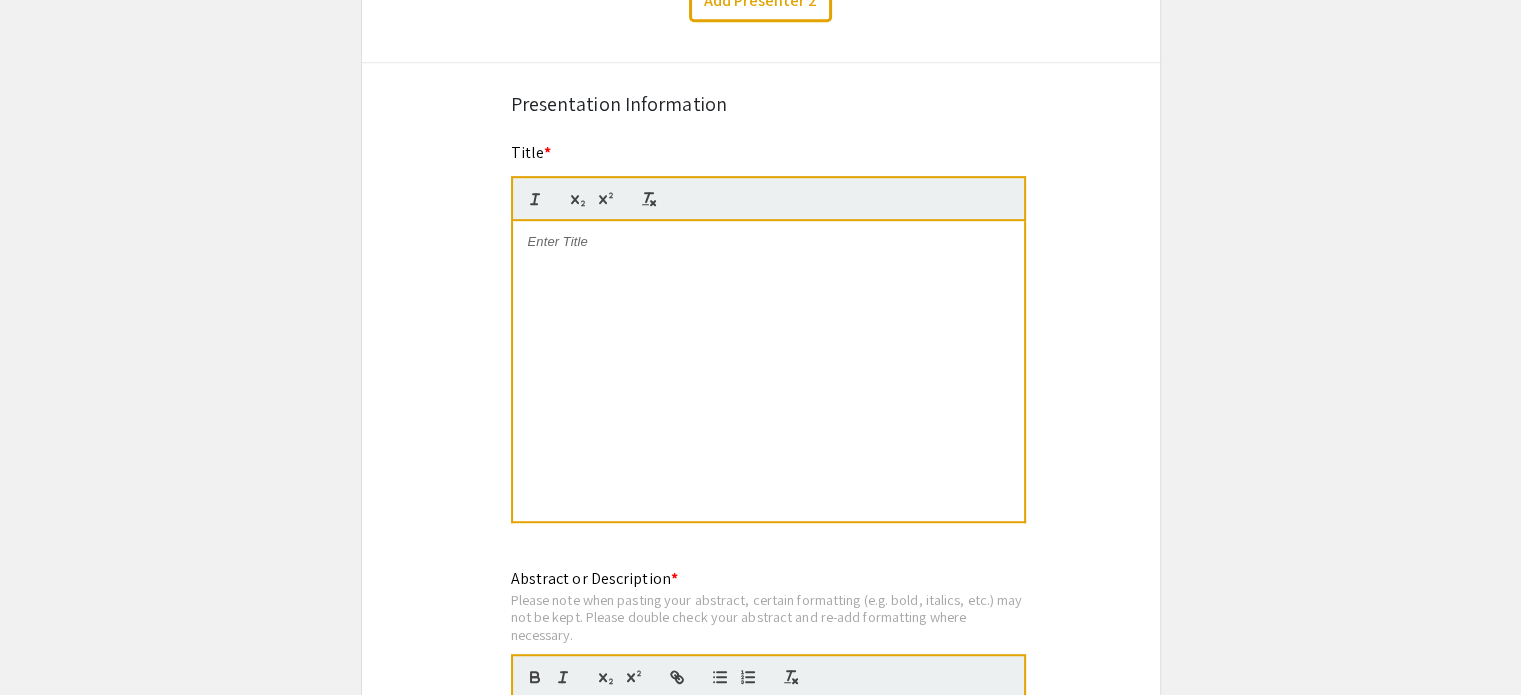 click at bounding box center [768, 371] 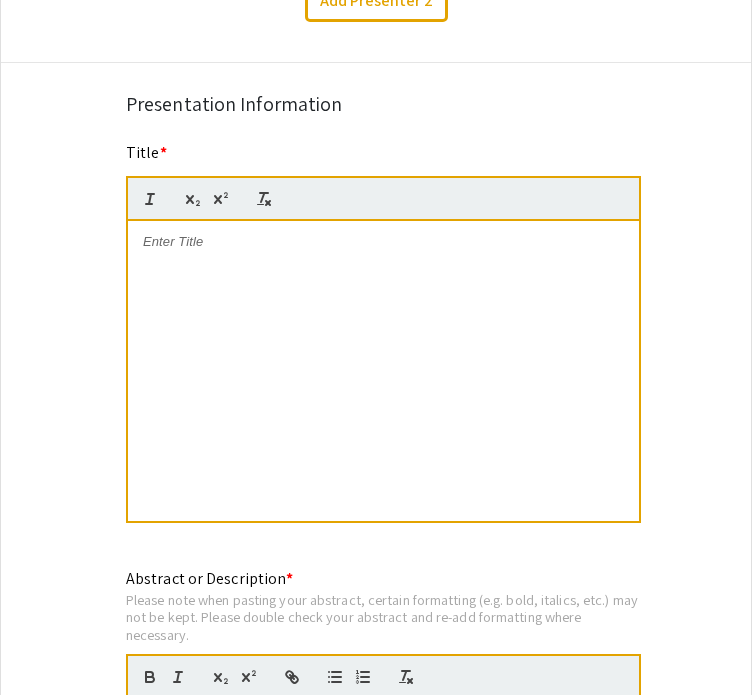 click at bounding box center (383, 242) 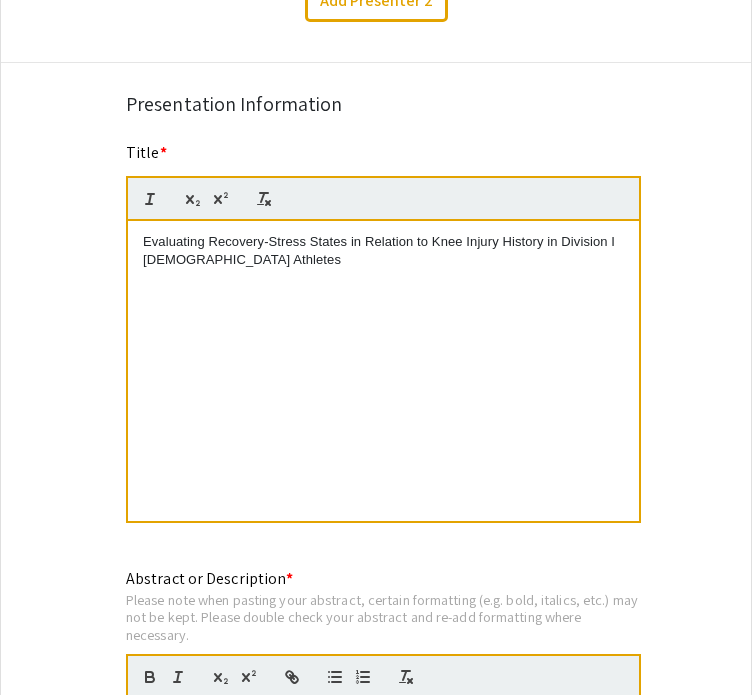 click on "Title *                                 Evaluating Recovery-Stress States in Relation to Knee Injury History in Division I [DEMOGRAPHIC_DATA] Athletes This field is required." 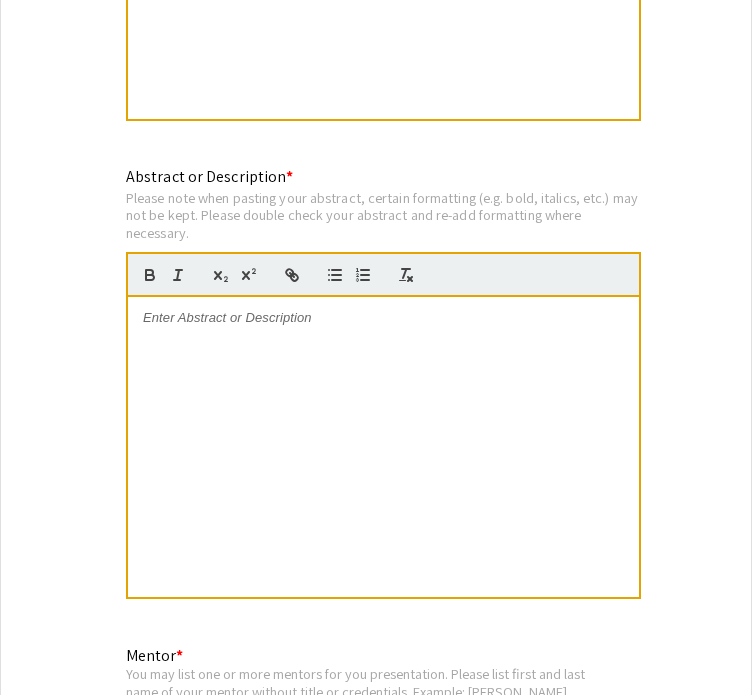 scroll, scrollTop: 1500, scrollLeft: 0, axis: vertical 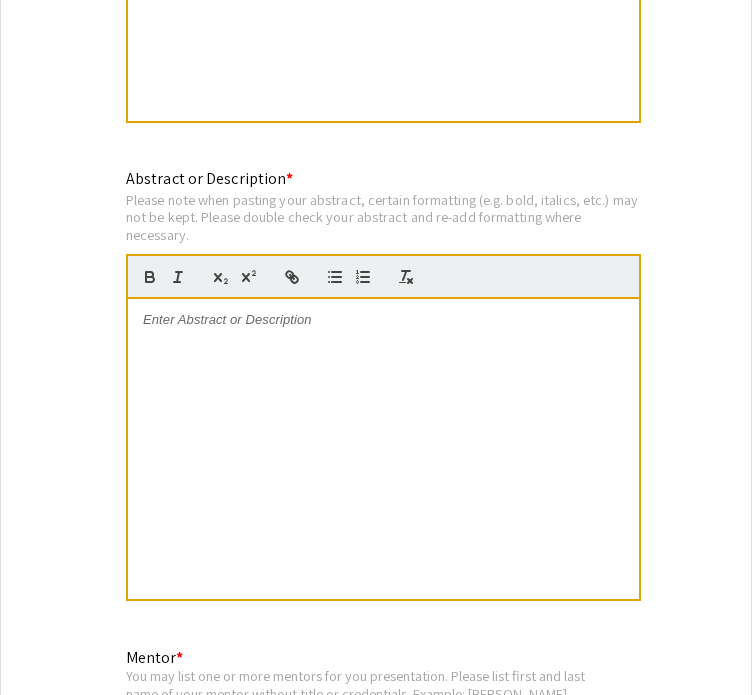 click at bounding box center (383, 449) 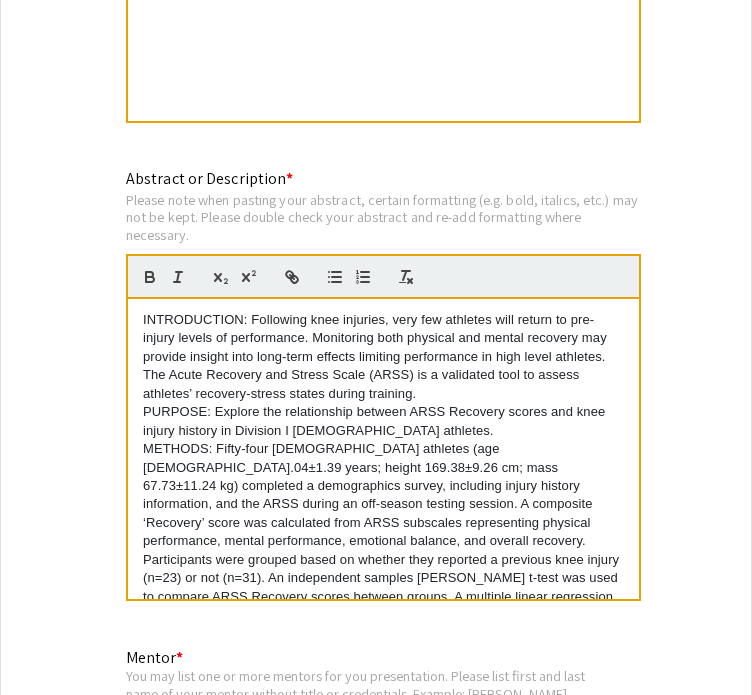 scroll, scrollTop: 0, scrollLeft: 0, axis: both 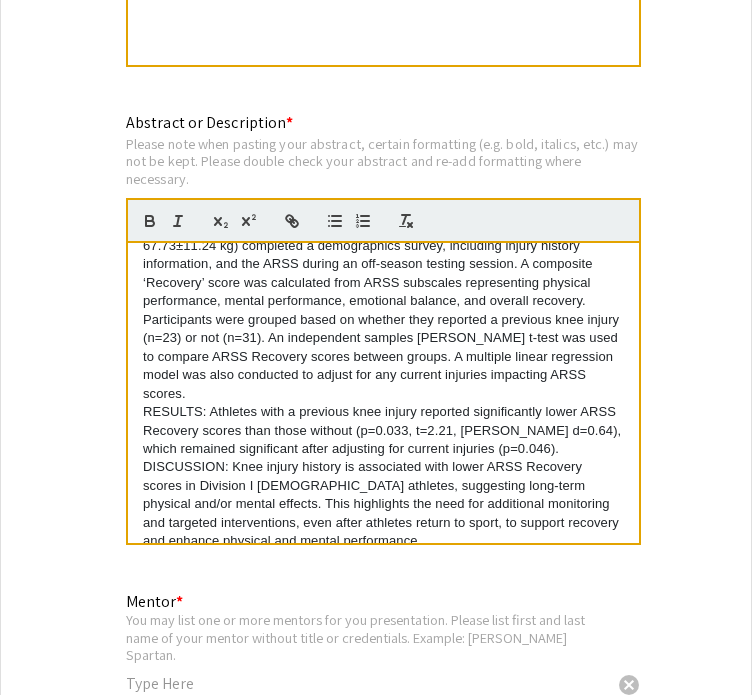 click on "Symposium Presentation Submission Mid-[US_STATE] Symposium for Undergraduate Research Experiences 2025  Please fill out the following form with your poster or presentation information. Please only submit one form per presentation, and please note that this submission is final.   Presenter Information  First Name * [PERSON_NAME] cancel This field is required. Last Name * [PERSON_NAME] cancel This field is required. Email * Use your home institution email address. [EMAIL_ADDRESS][DOMAIN_NAME] cancel This field is required. Home Institution * The full name of your home institution without abbreviation. Example: [US_STATE][GEOGRAPHIC_DATA] [US_STATE][GEOGRAPHIC_DATA] cancel This field is required.  Additional Presenter  Add up to 7 additional presenters for this event.  Add Presenter 2  Presentation Information Title *                                 Evaluating Recovery-Stress States in Relation to Knee Injury History in Division I [DEMOGRAPHIC_DATA] Athletes This field is required. Abstract or Description *" 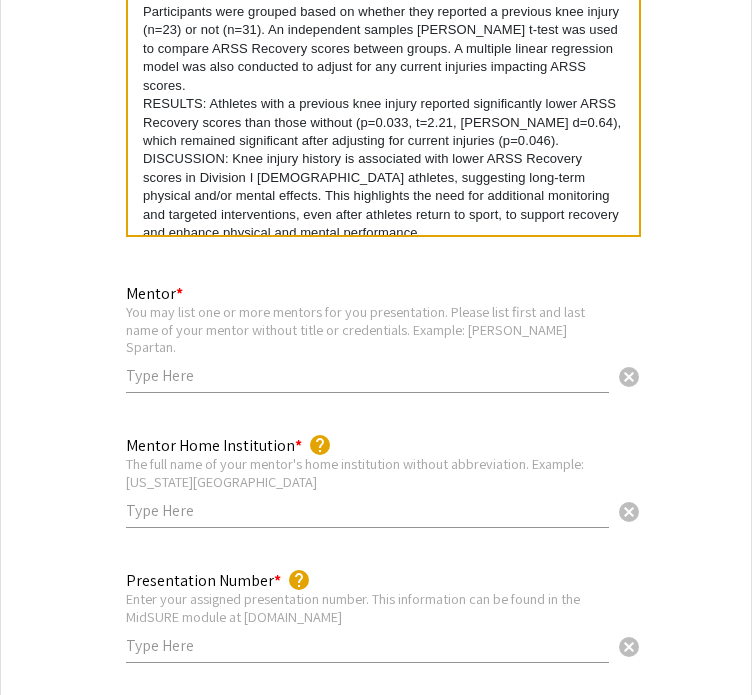 scroll, scrollTop: 1864, scrollLeft: 0, axis: vertical 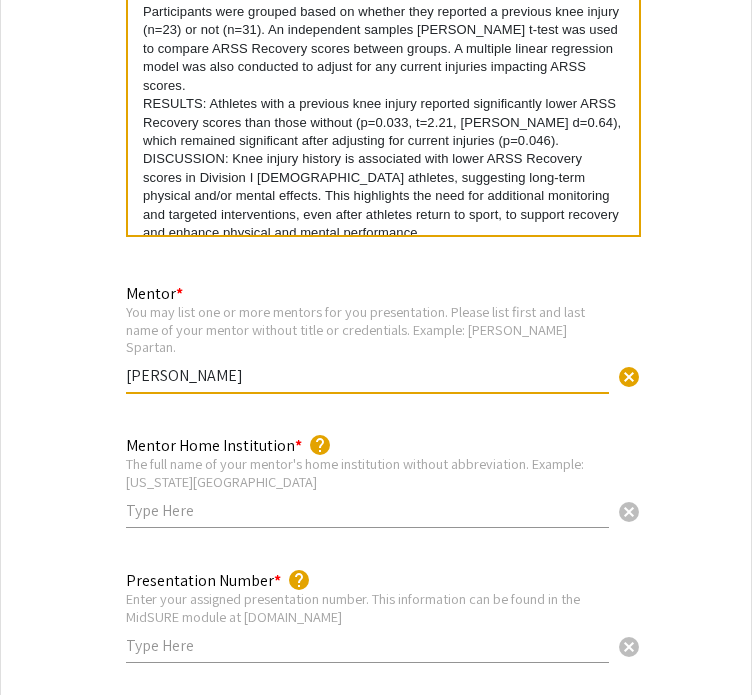 type on "[PERSON_NAME]" 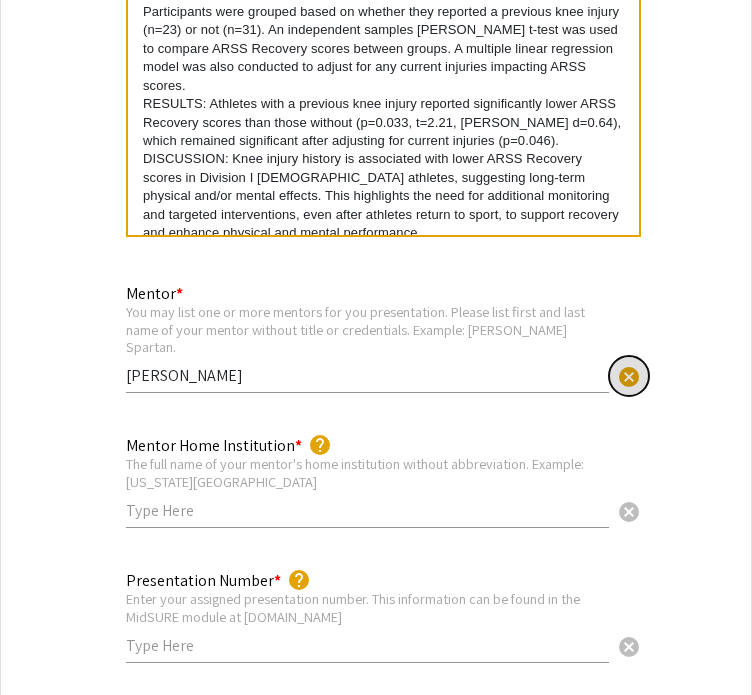 type 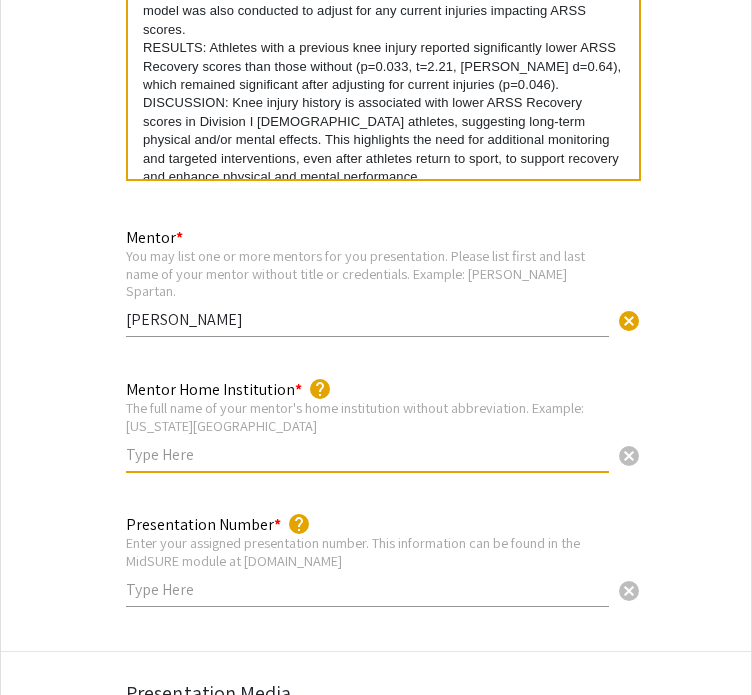 scroll, scrollTop: 1896, scrollLeft: 0, axis: vertical 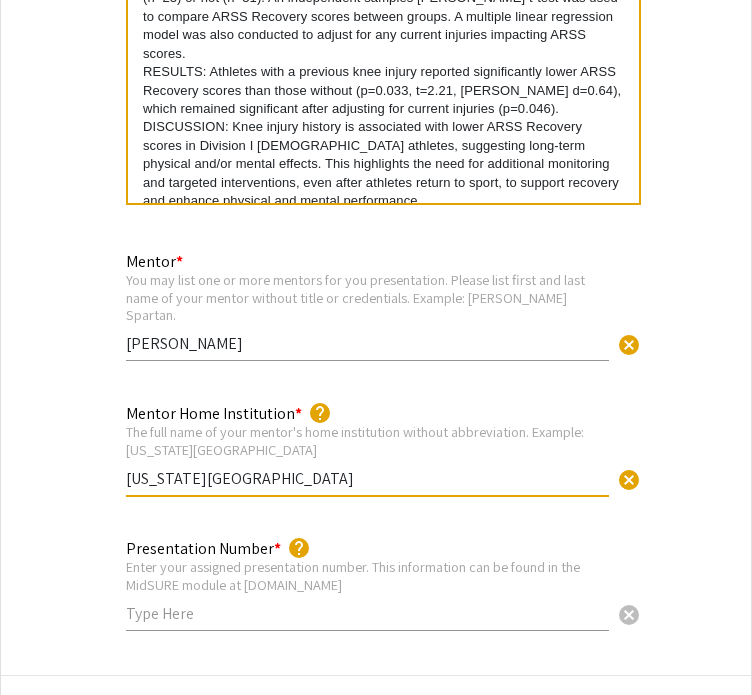 type on "[US_STATE][GEOGRAPHIC_DATA]" 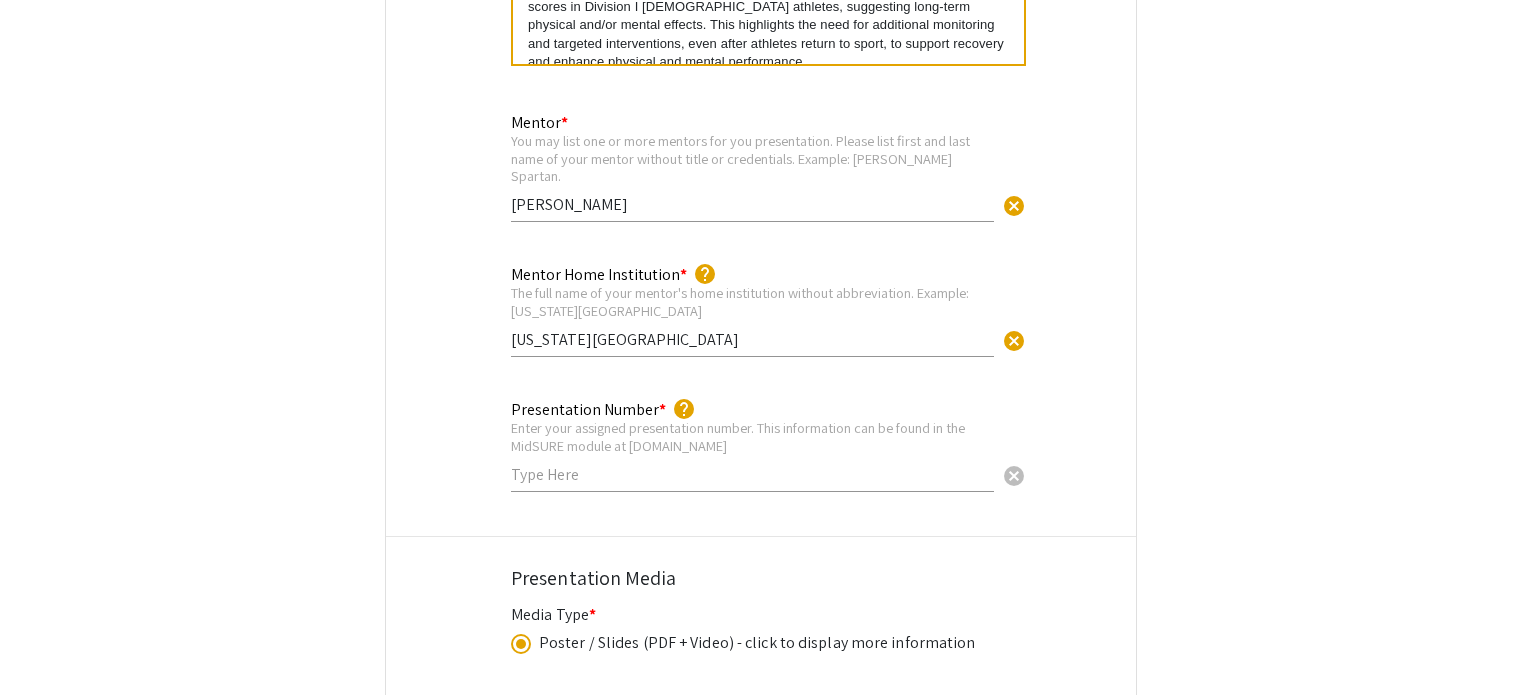 scroll, scrollTop: 2096, scrollLeft: 0, axis: vertical 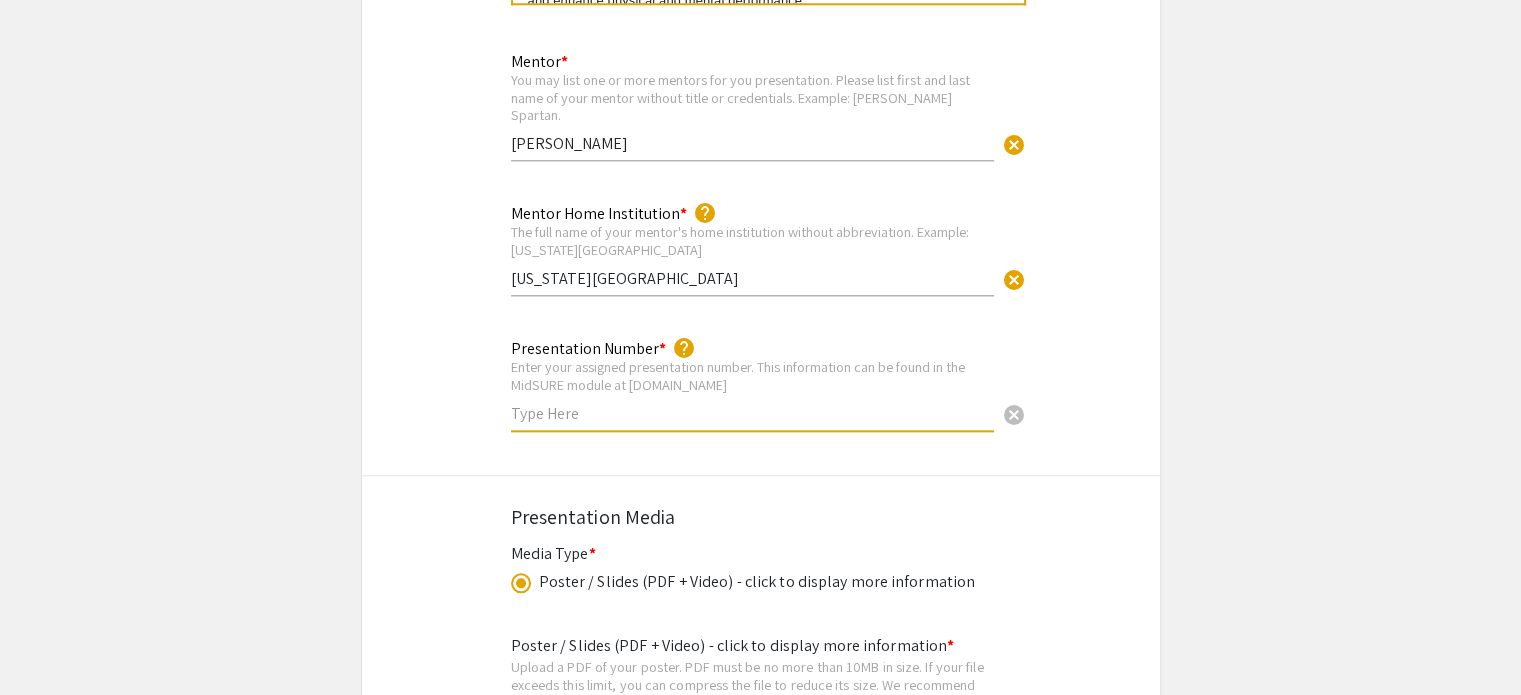 click at bounding box center [752, 413] 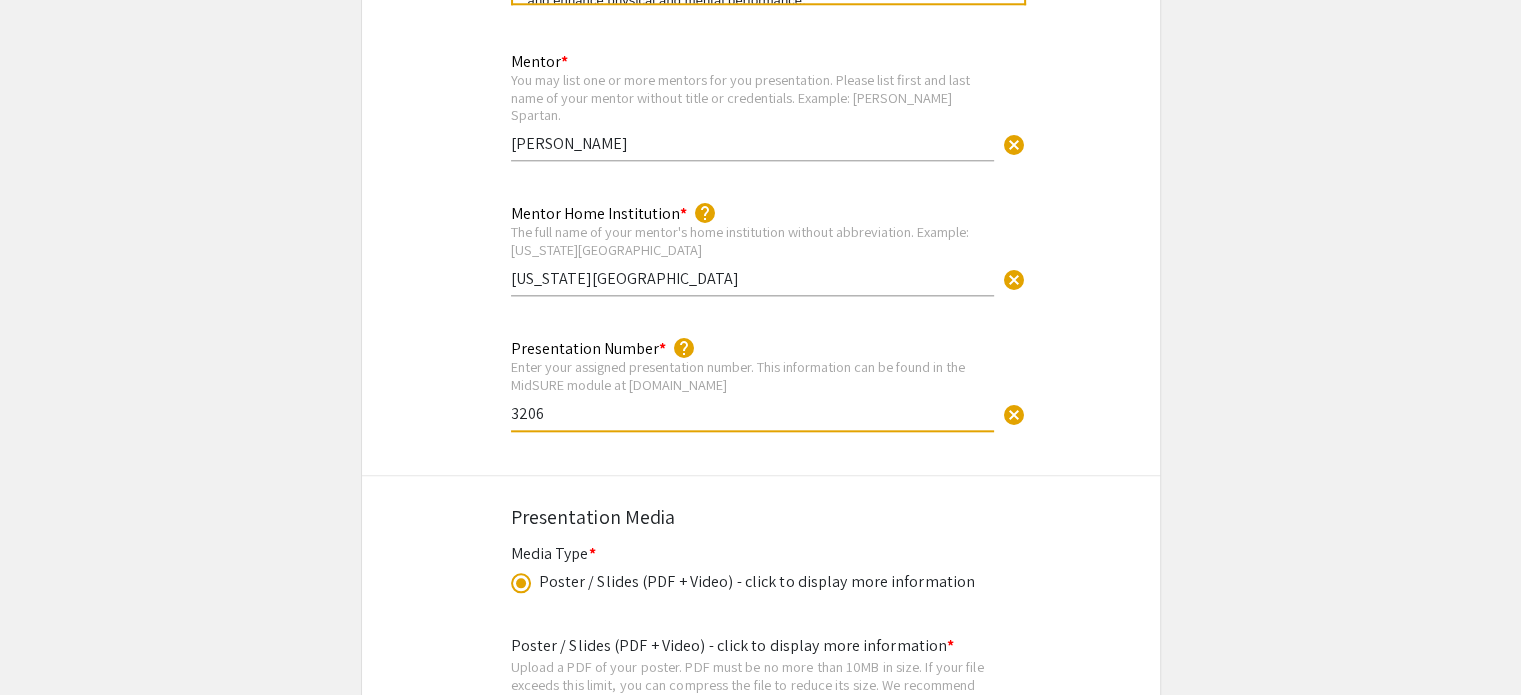 type on "3206" 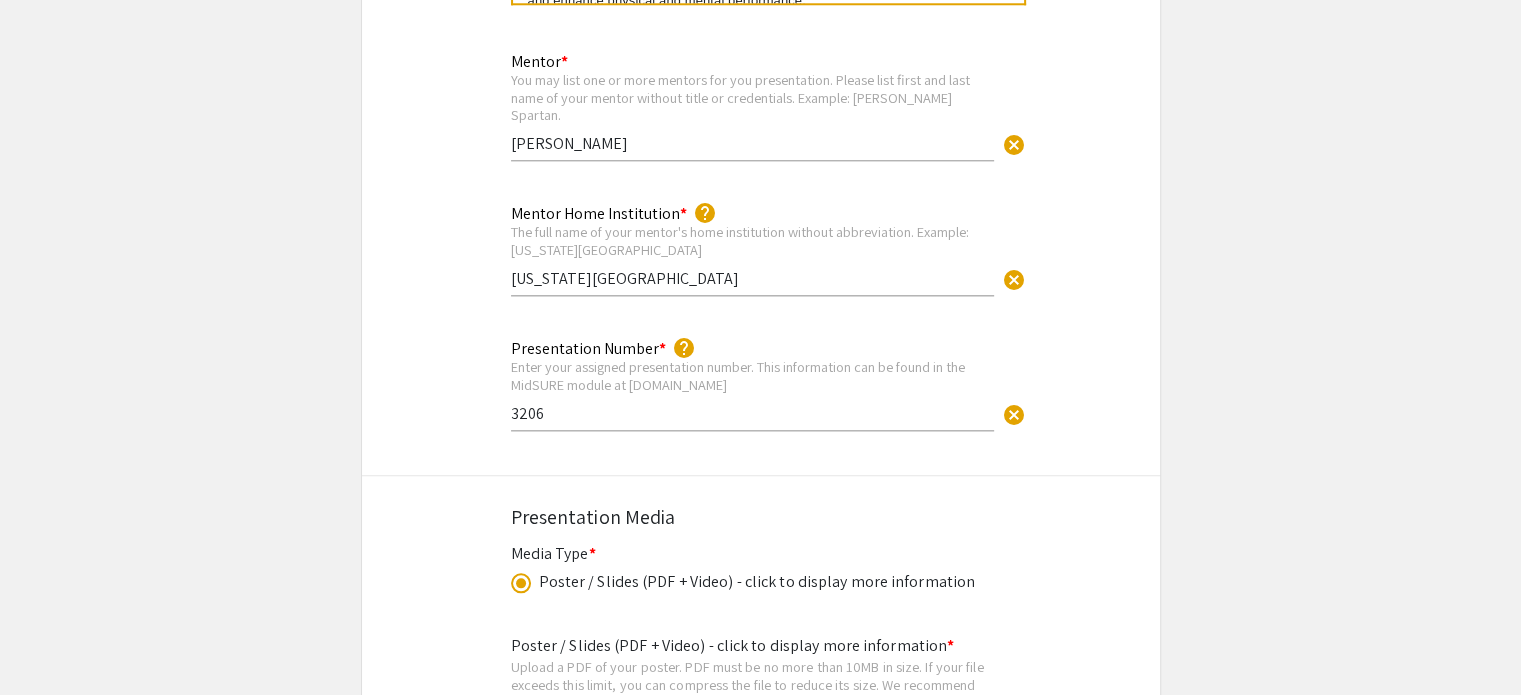 click on "Presentation Number * help  Enter your assigned presentation number. This information can be found in the MidSURE module at [DOMAIN_NAME] 3206 cancel This field is required." 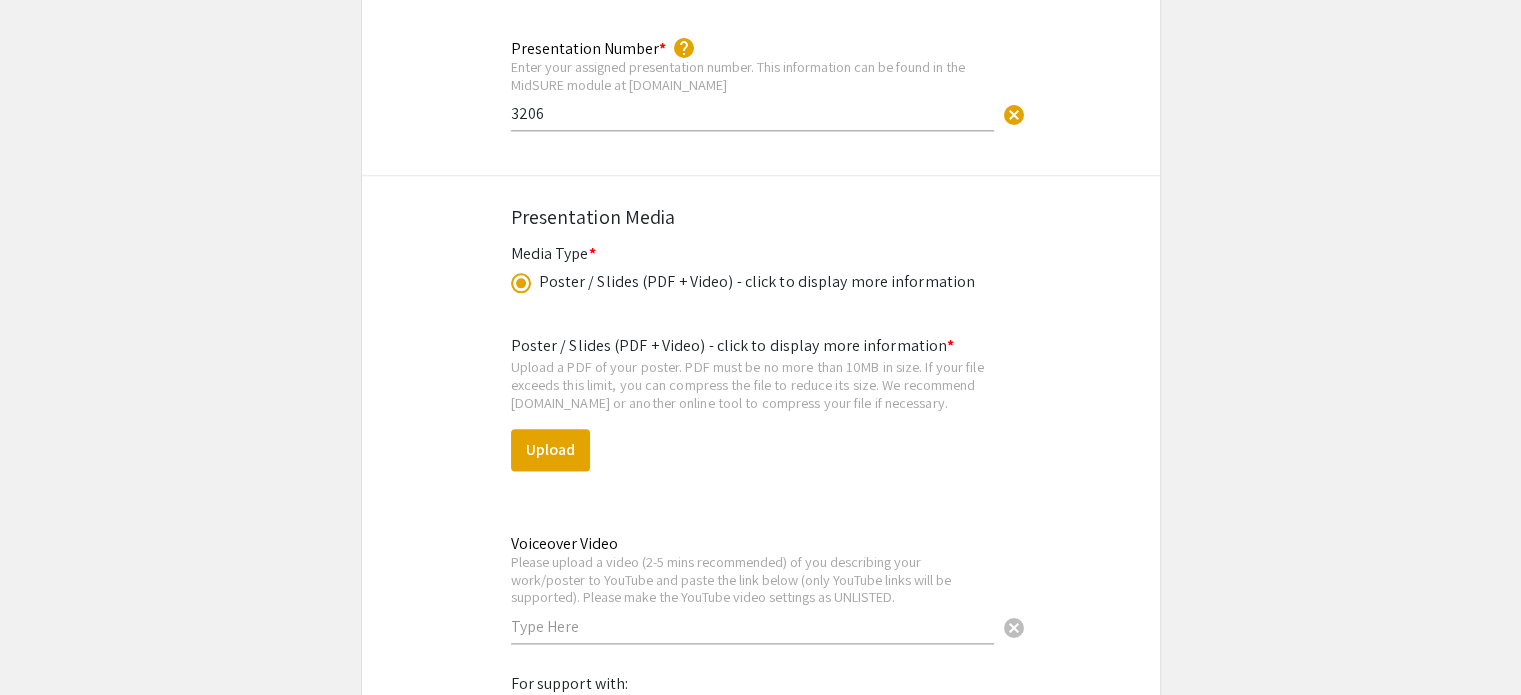 scroll, scrollTop: 2596, scrollLeft: 0, axis: vertical 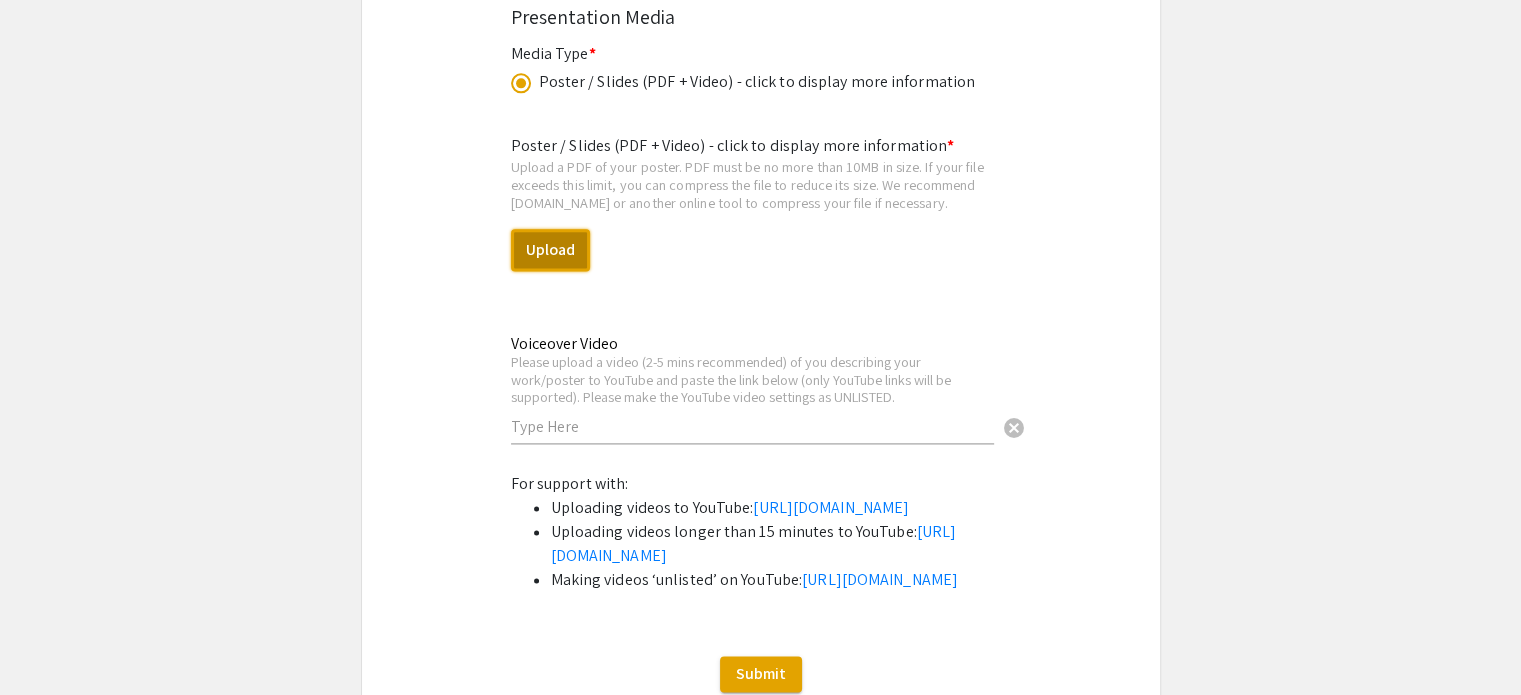 click on "Upload" at bounding box center (550, 250) 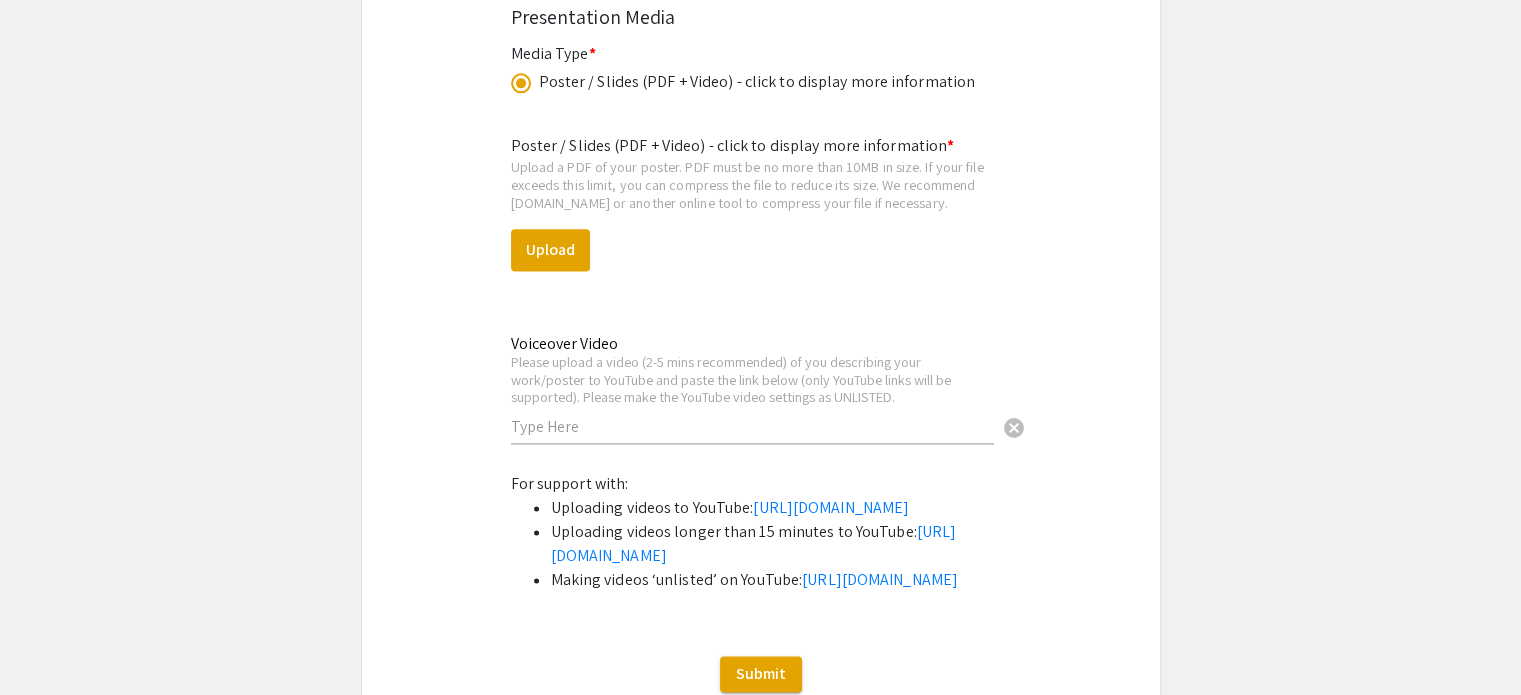 click on "Symposium Presentation Submission Mid-[US_STATE] Symposium for Undergraduate Research Experiences 2025  Please fill out the following form with your poster or presentation information. Please only submit one form per presentation, and please note that this submission is final.   Presenter Information  First Name * [PERSON_NAME] cancel This field is required. Last Name * [PERSON_NAME] cancel This field is required. Email * Use your home institution email address. [EMAIL_ADDRESS][DOMAIN_NAME] cancel This field is required. Home Institution * The full name of your home institution without abbreviation. Example: [US_STATE][GEOGRAPHIC_DATA] [US_STATE][GEOGRAPHIC_DATA] cancel This field is required.  Additional Presenter  Add up to 7 additional presenters for this event.  Add Presenter 2  Presentation Information Title *                                 Evaluating Recovery-Stress States in Relation to Knee Injury History in Division I [DEMOGRAPHIC_DATA] Athletes This field is required. Abstract or Description *" 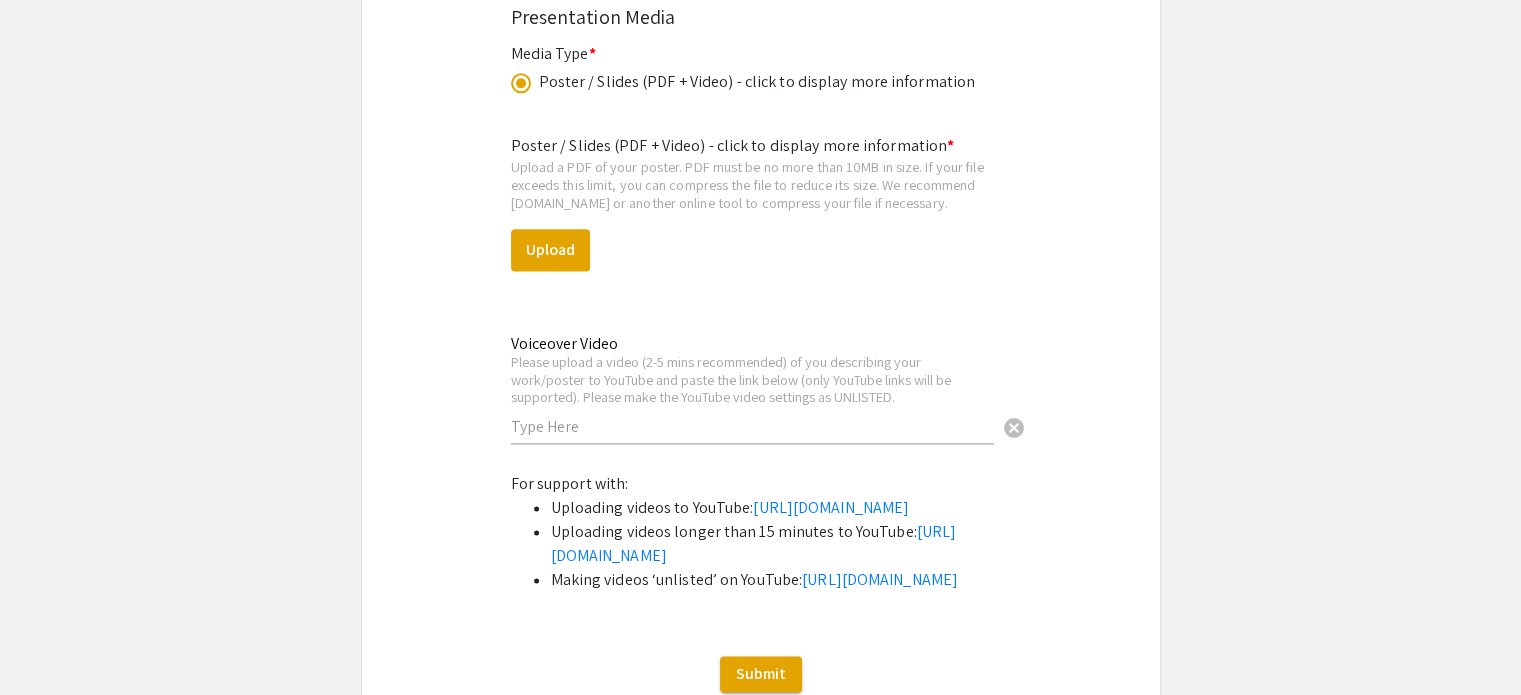 click at bounding box center [752, 426] 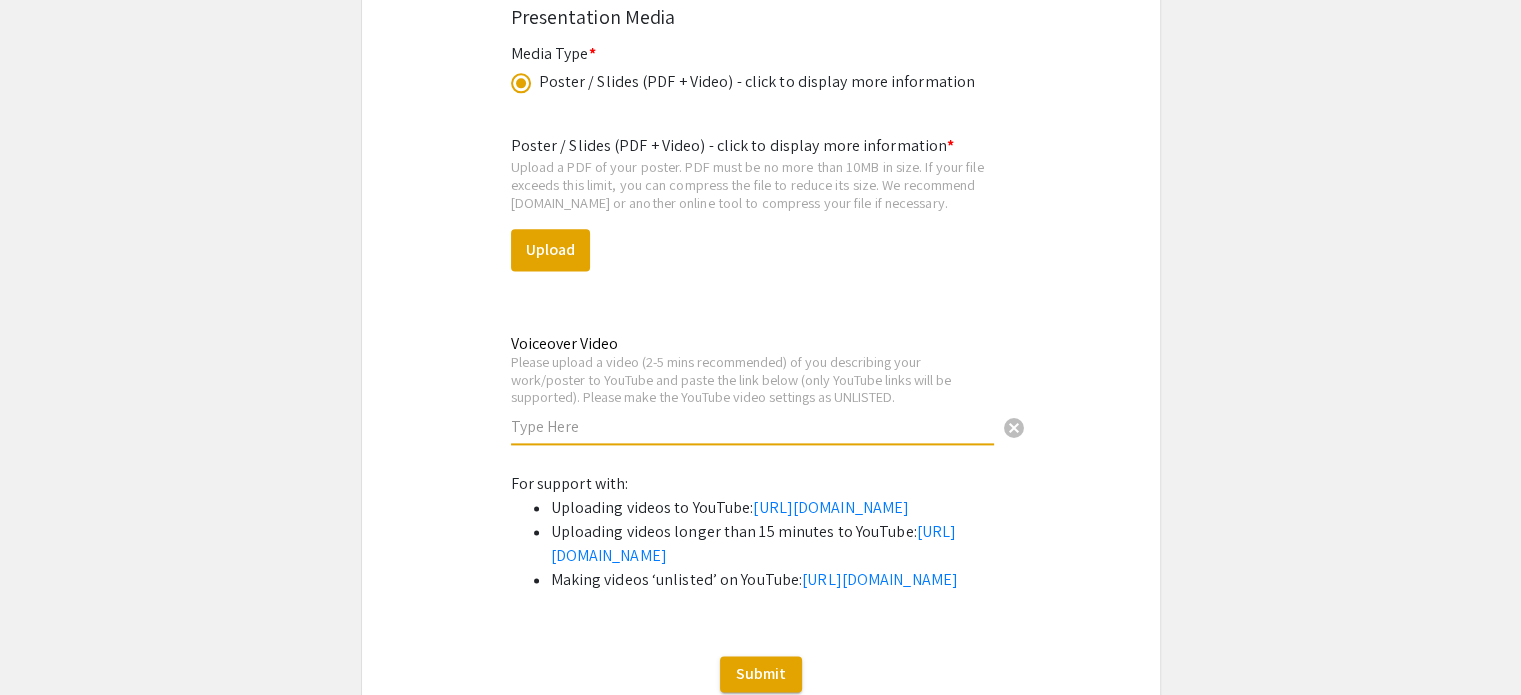 paste on "[URL][DOMAIN_NAME]" 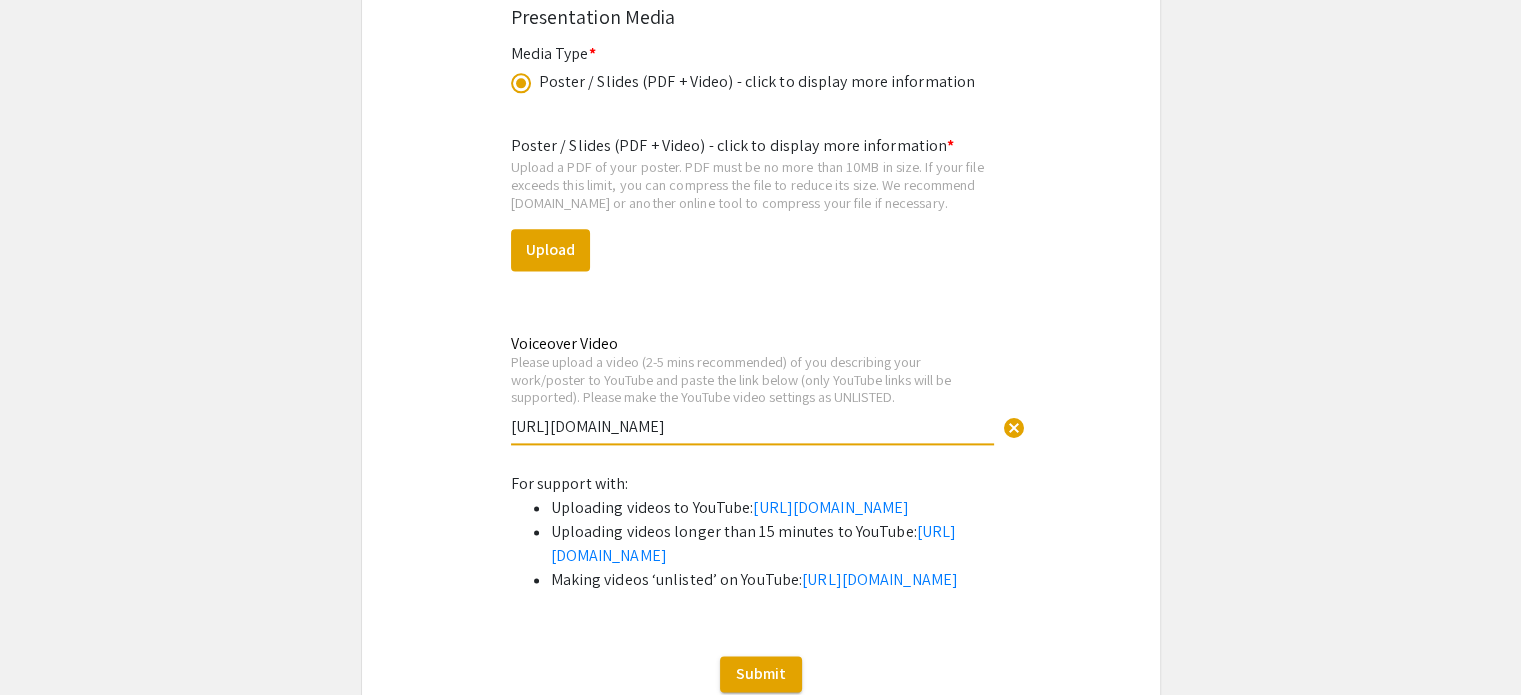 type on "[URL][DOMAIN_NAME]" 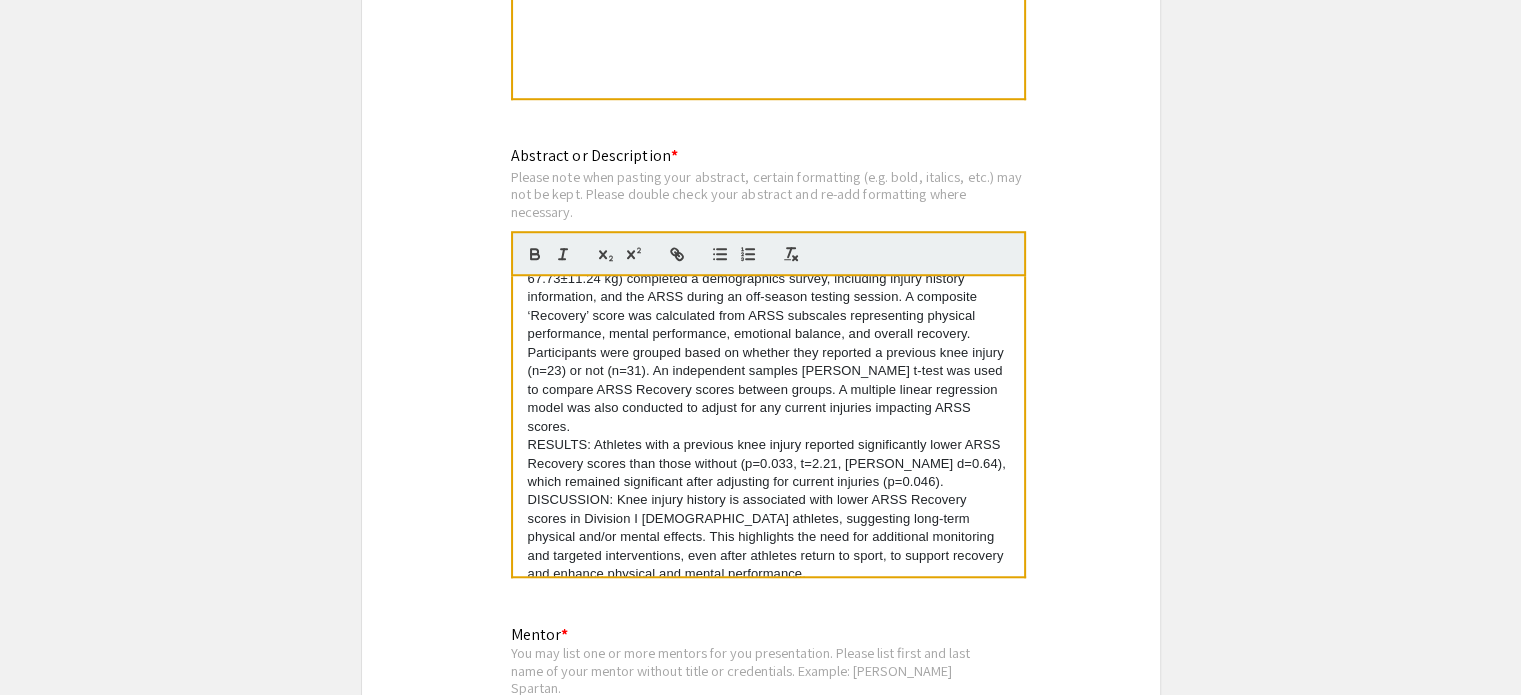 scroll, scrollTop: 1437, scrollLeft: 0, axis: vertical 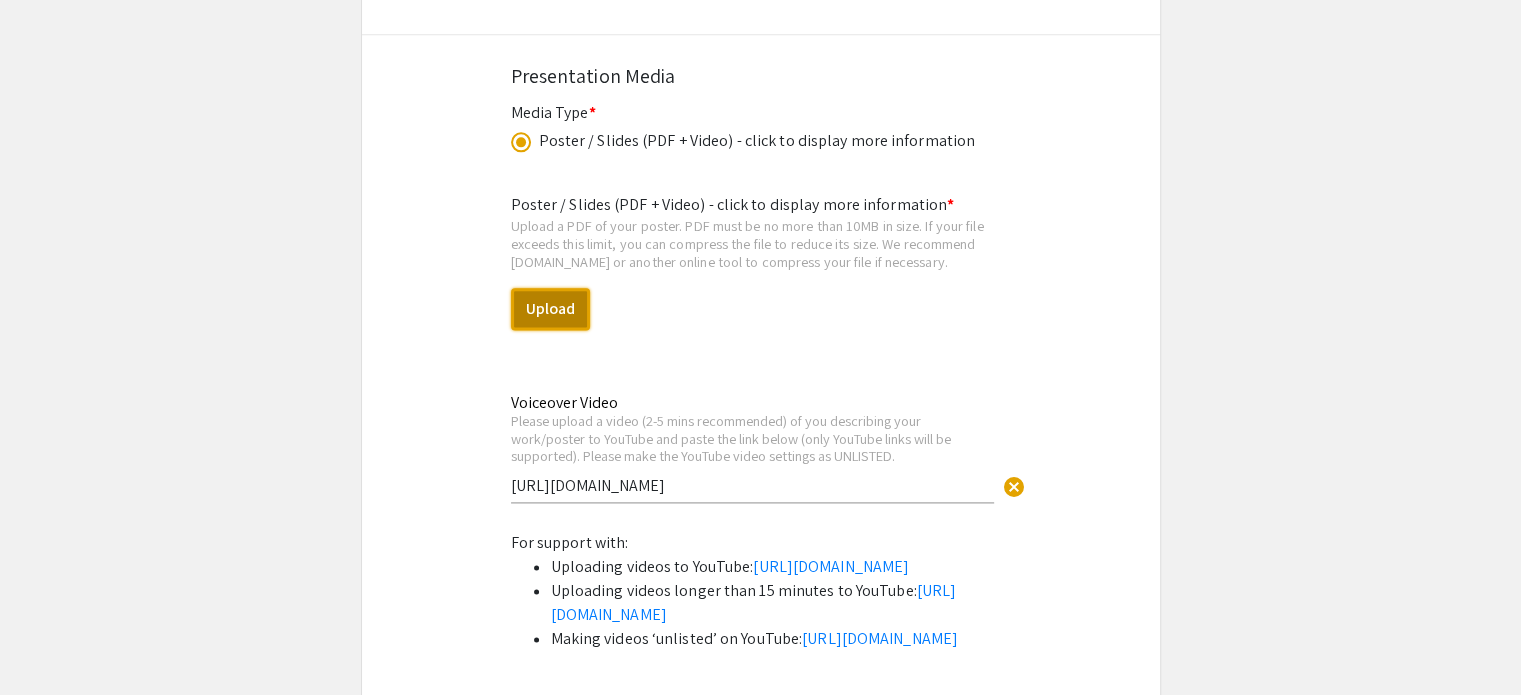 click on "Upload" at bounding box center [550, 309] 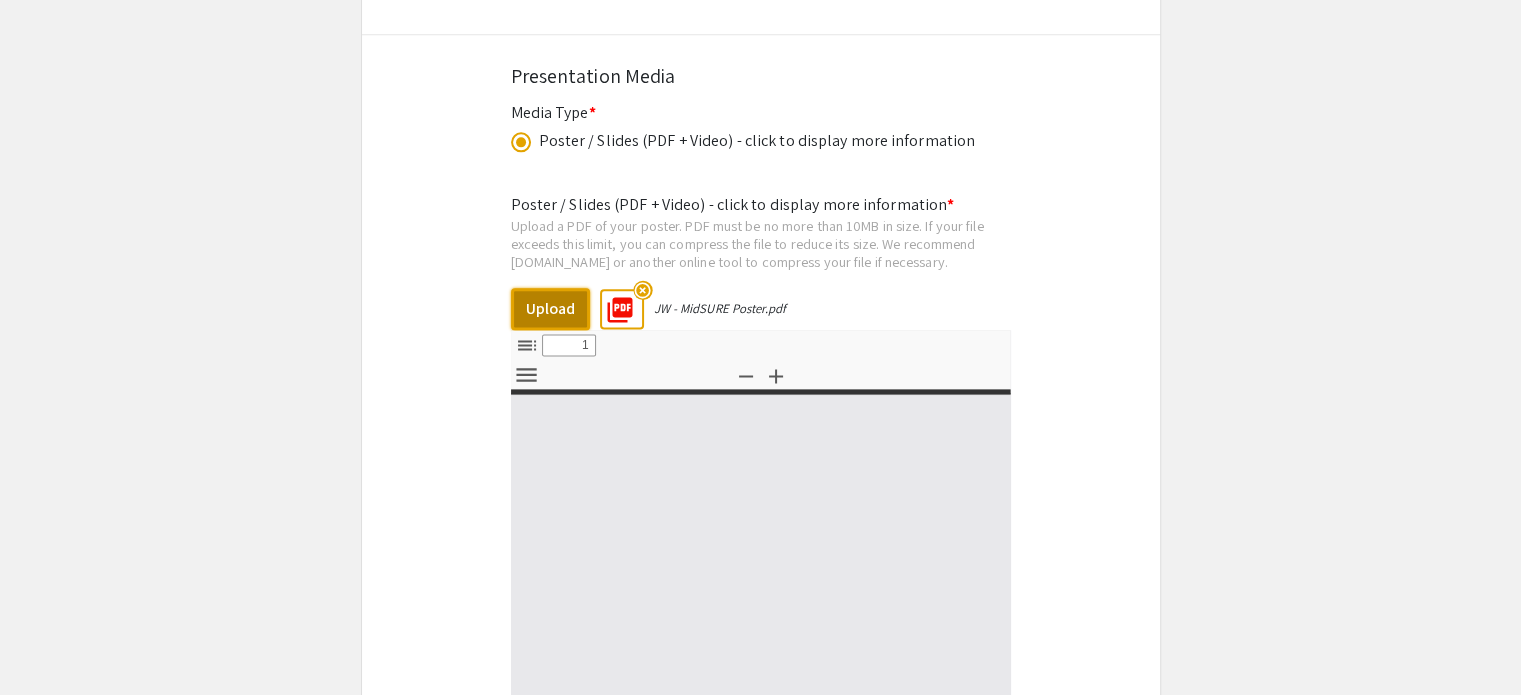 select on "custom" 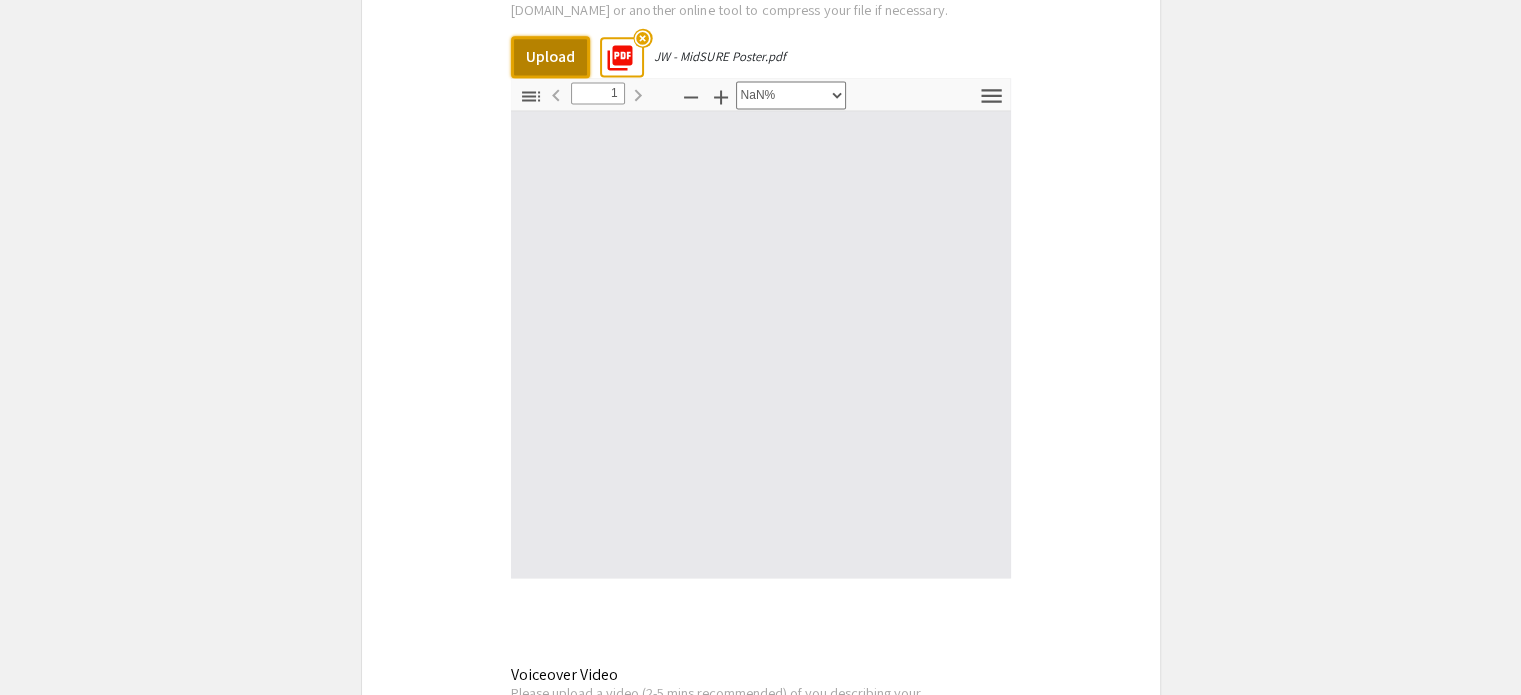 type on "0" 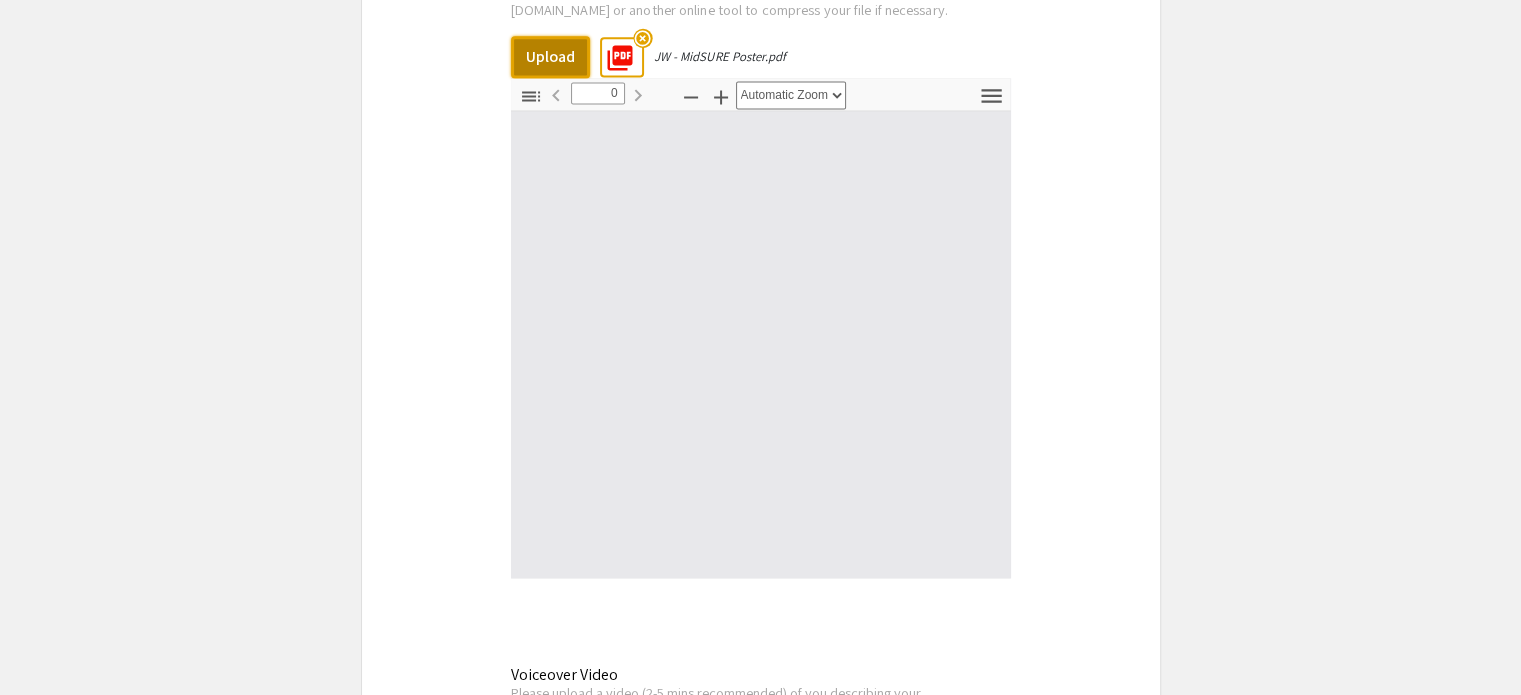 select on "custom" 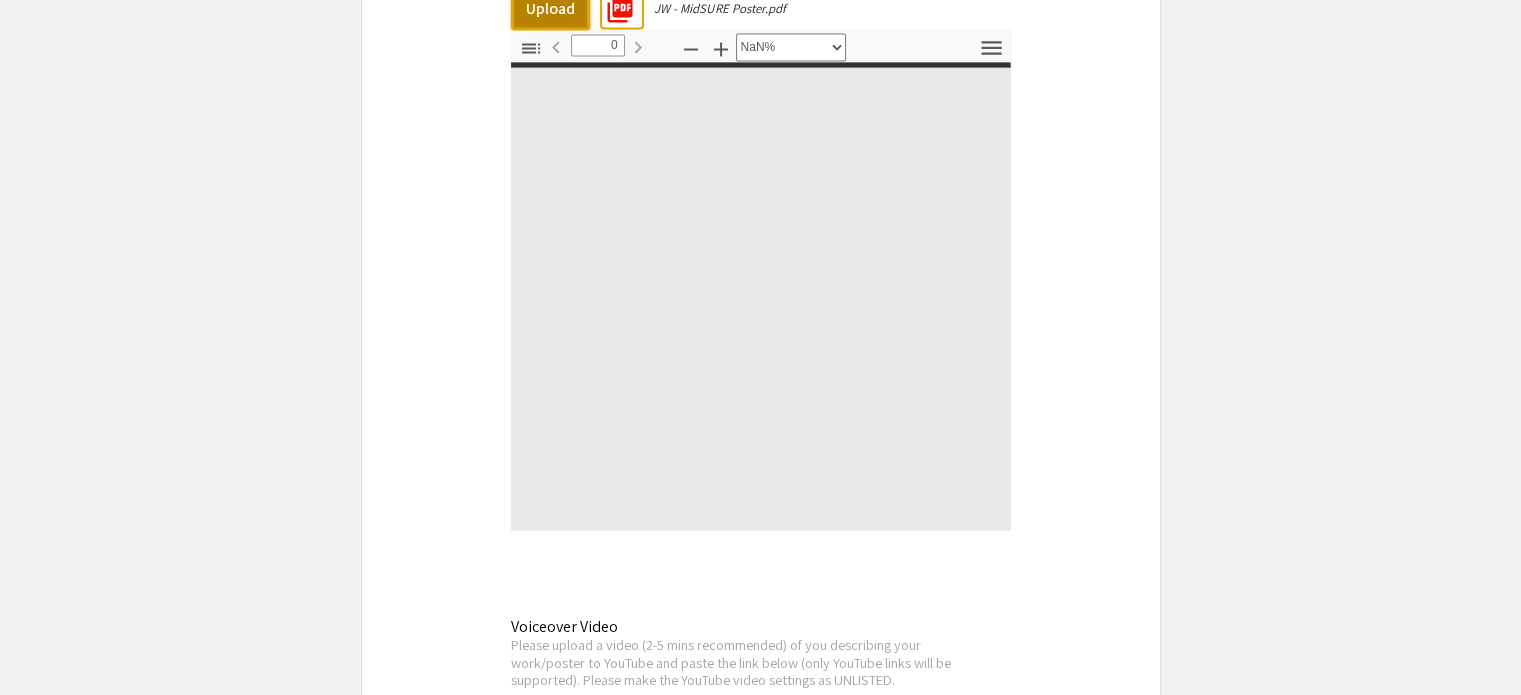 type on "1" 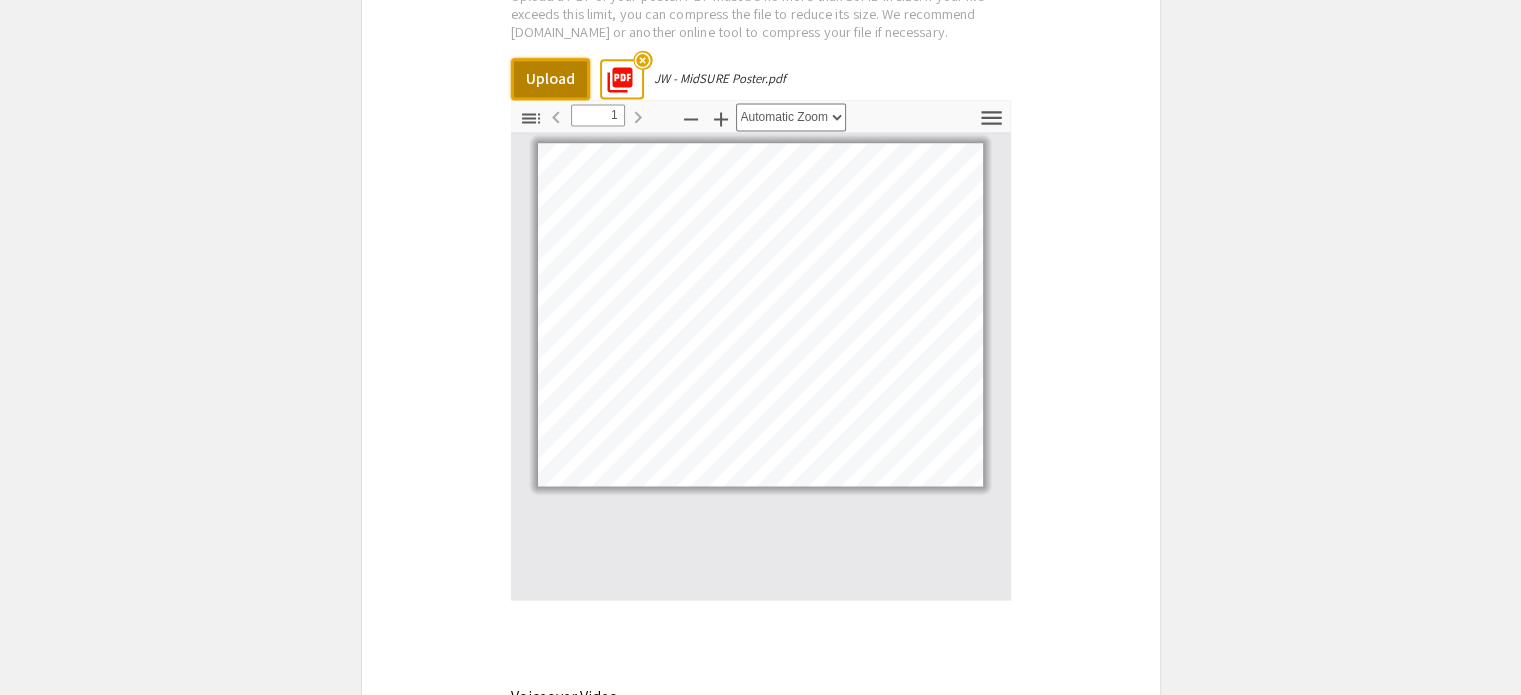 scroll, scrollTop: 2737, scrollLeft: 0, axis: vertical 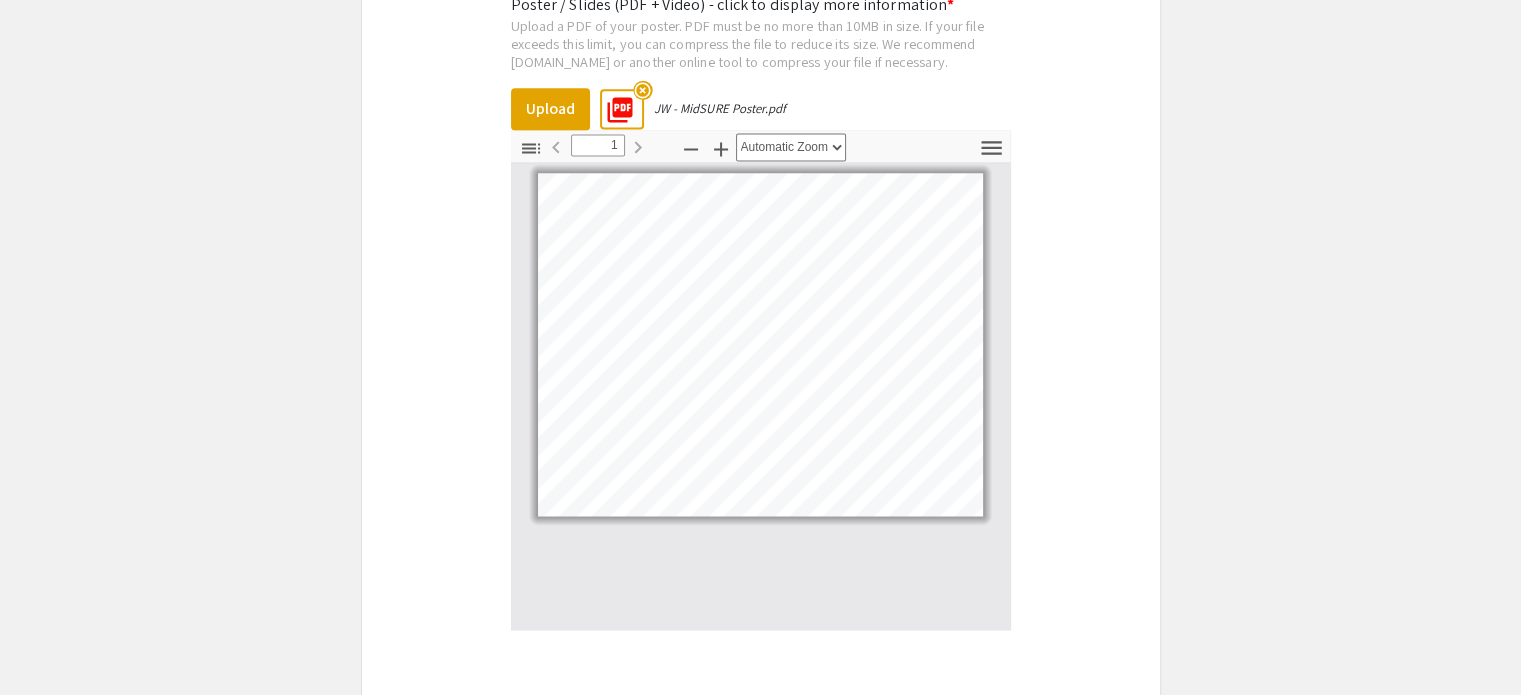 click on "Symposium Presentation Submission Mid-[US_STATE] Symposium for Undergraduate Research Experiences 2025  Please fill out the following form with your poster or presentation information. Please only submit one form per presentation, and please note that this submission is final.   Presenter Information  First Name * [PERSON_NAME] cancel This field is required. Last Name * [PERSON_NAME] cancel This field is required. Email * Use your home institution email address. [EMAIL_ADDRESS][DOMAIN_NAME] cancel This field is required. Home Institution * The full name of your home institution without abbreviation. Example: [US_STATE][GEOGRAPHIC_DATA] [US_STATE][GEOGRAPHIC_DATA] cancel This field is required.  Additional Presenter  Add up to 7 additional presenters for this event.  Add Presenter 2  Presentation Information Title *                                 Evaluating Recovery-Stress States in Relation to Knee Injury History in Division I [DEMOGRAPHIC_DATA] Athletes This field is required. Abstract or Description *" 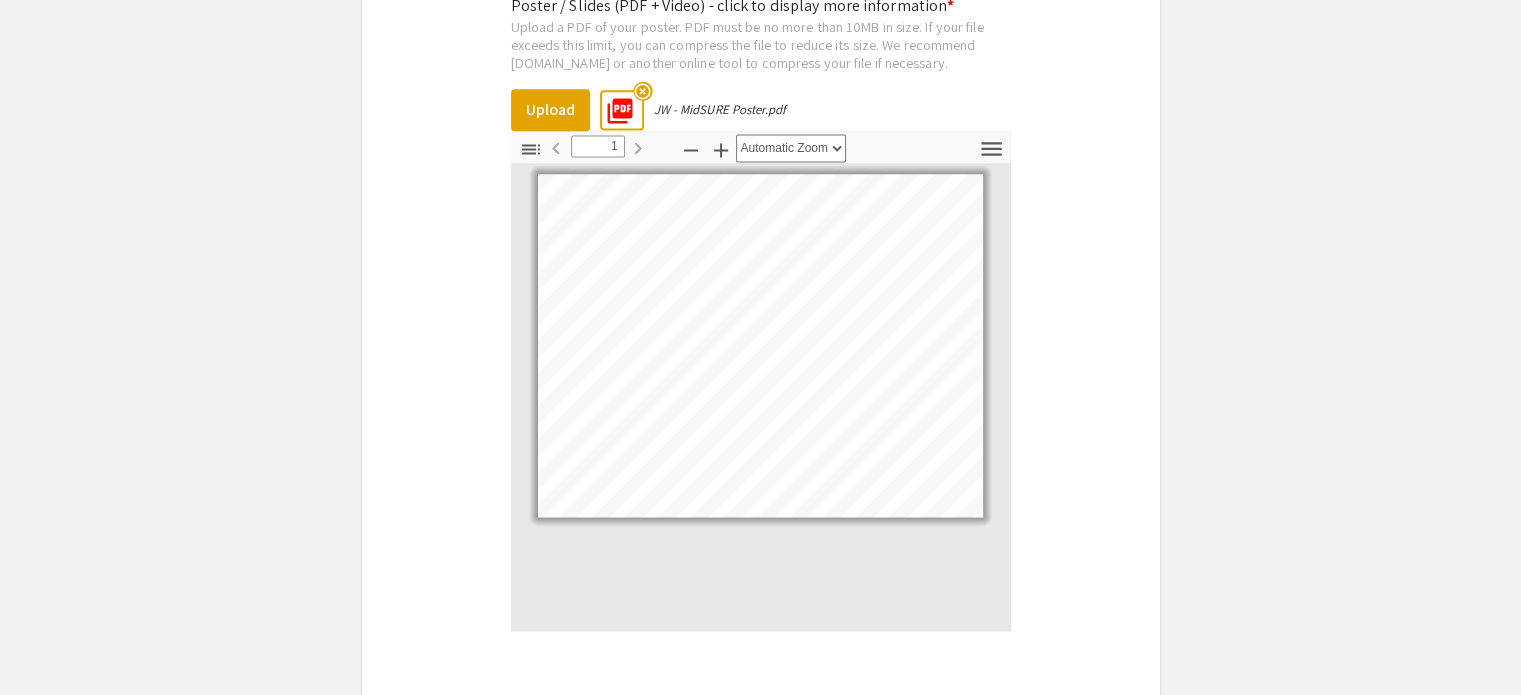 scroll, scrollTop: 2737, scrollLeft: 0, axis: vertical 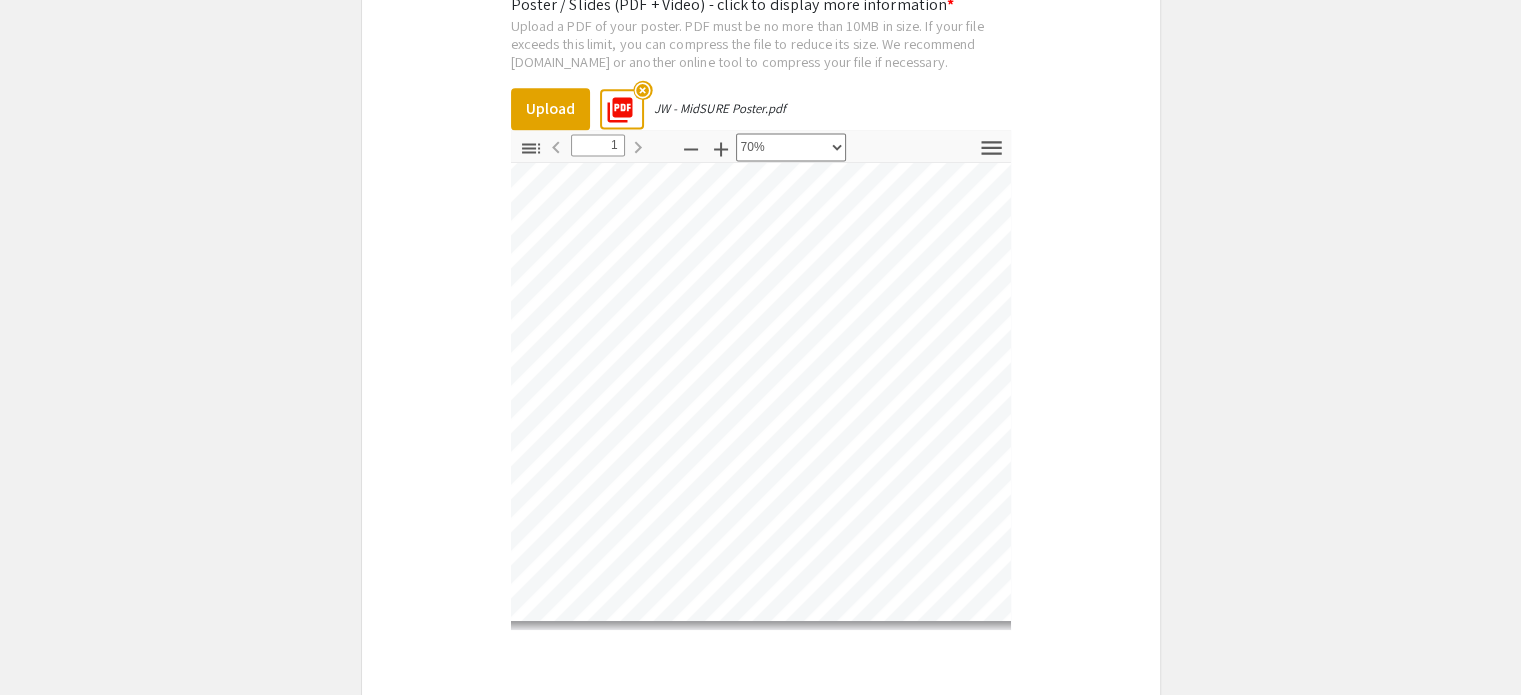 select on "custom" 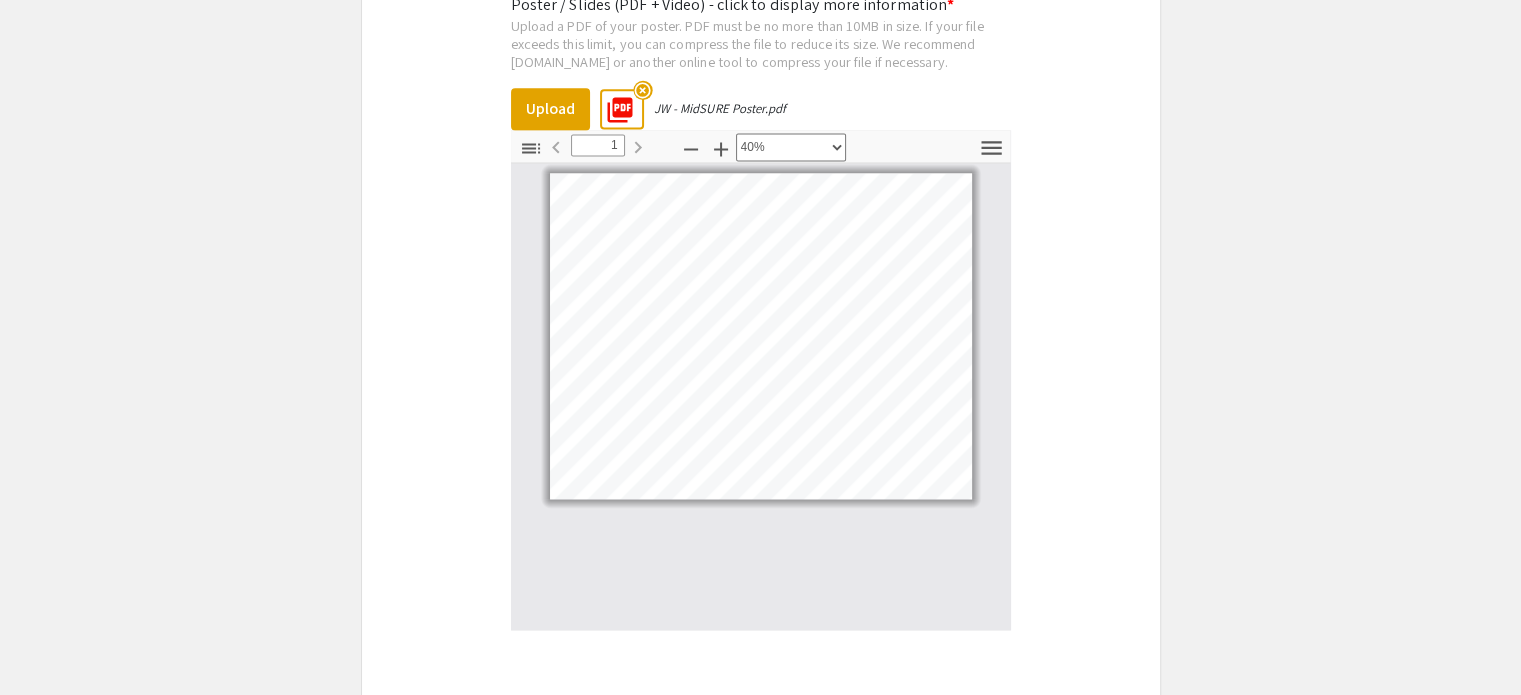 click on "Symposium Presentation Submission Mid-[US_STATE] Symposium for Undergraduate Research Experiences 2025  Please fill out the following form with your poster or presentation information. Please only submit one form per presentation, and please note that this submission is final.   Presenter Information  First Name * [PERSON_NAME] cancel This field is required. Last Name * [PERSON_NAME] cancel This field is required. Email * Use your home institution email address. [EMAIL_ADDRESS][DOMAIN_NAME] cancel This field is required. Home Institution * The full name of your home institution without abbreviation. Example: [US_STATE][GEOGRAPHIC_DATA] [US_STATE][GEOGRAPHIC_DATA] cancel This field is required.  Additional Presenter  Add up to 7 additional presenters for this event.  Add Presenter 2  Presentation Information Title *                                 Evaluating Recovery-Stress States in Relation to Knee Injury History in Division I [DEMOGRAPHIC_DATA] Athletes This field is required. Abstract or Description *" 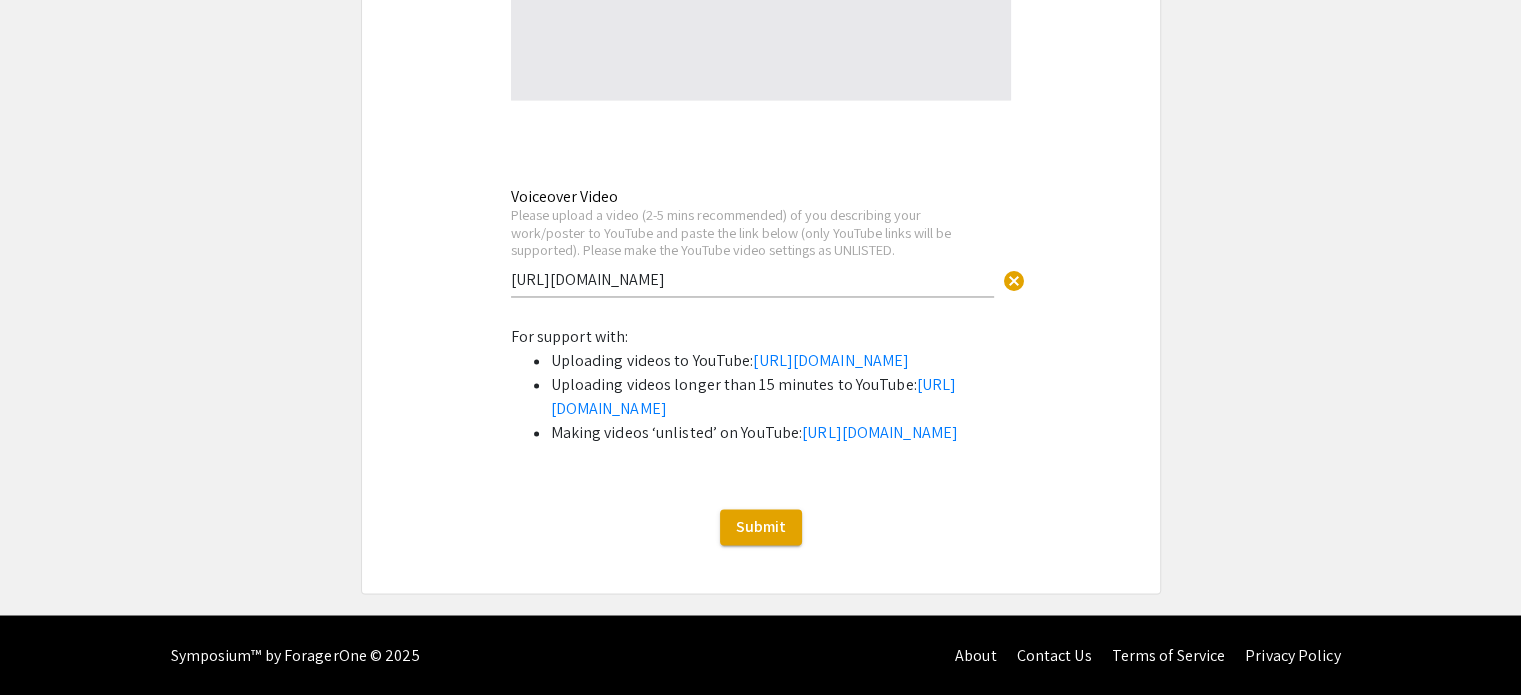 scroll, scrollTop: 3337, scrollLeft: 0, axis: vertical 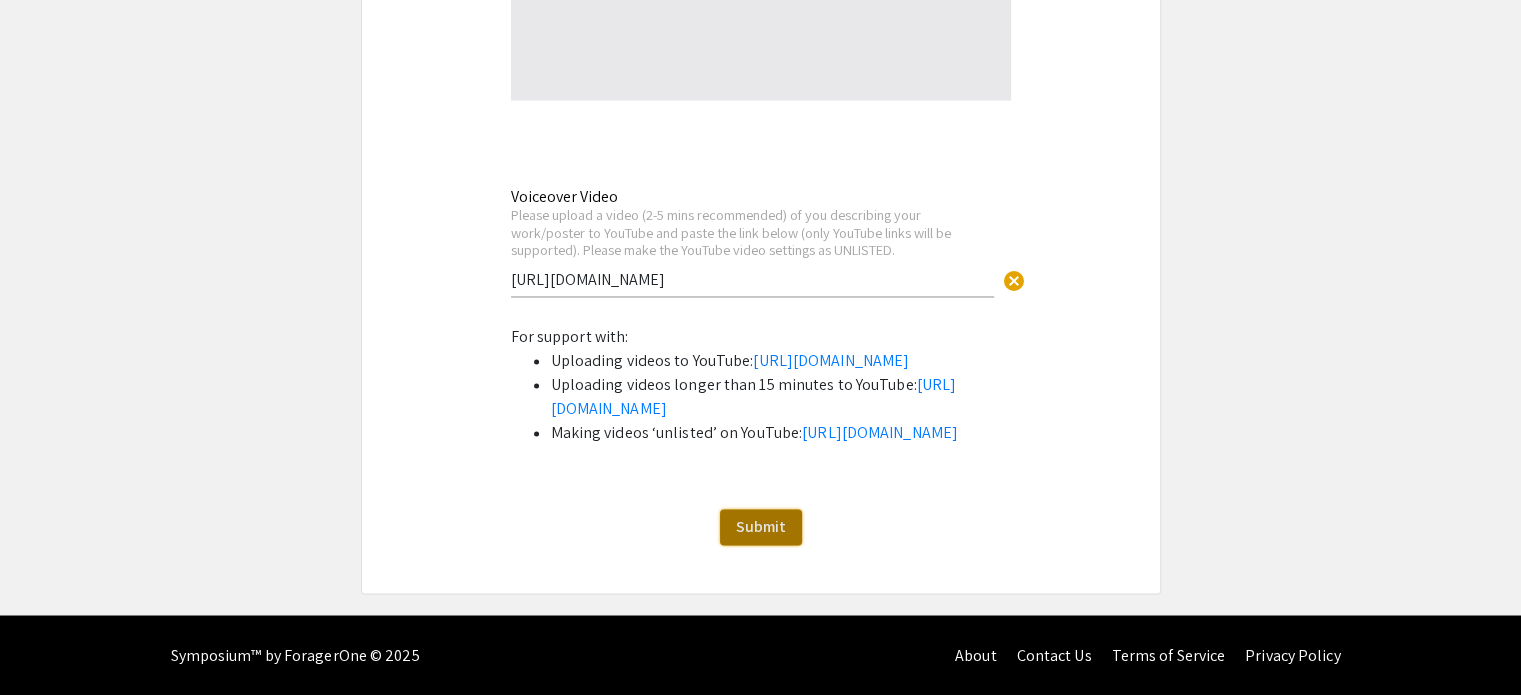 click on "Submit" 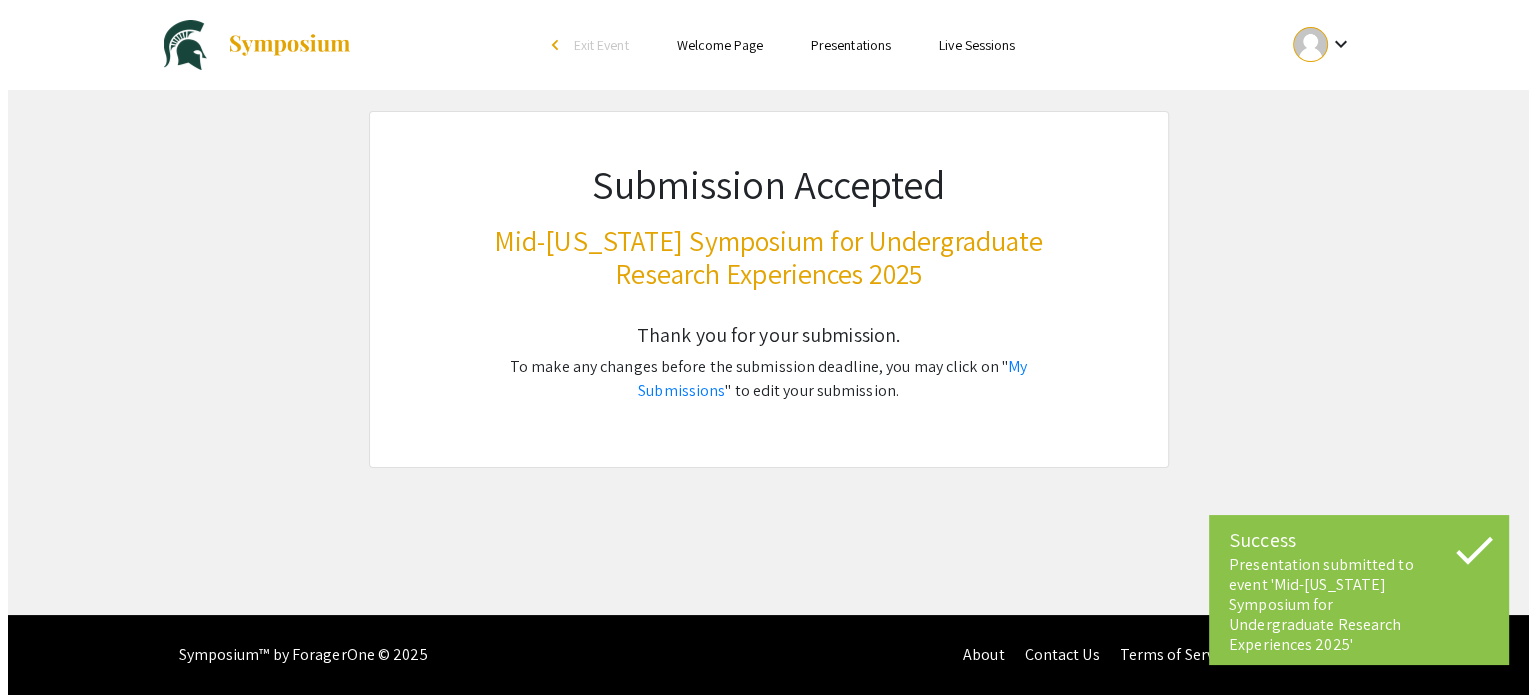 scroll, scrollTop: 0, scrollLeft: 0, axis: both 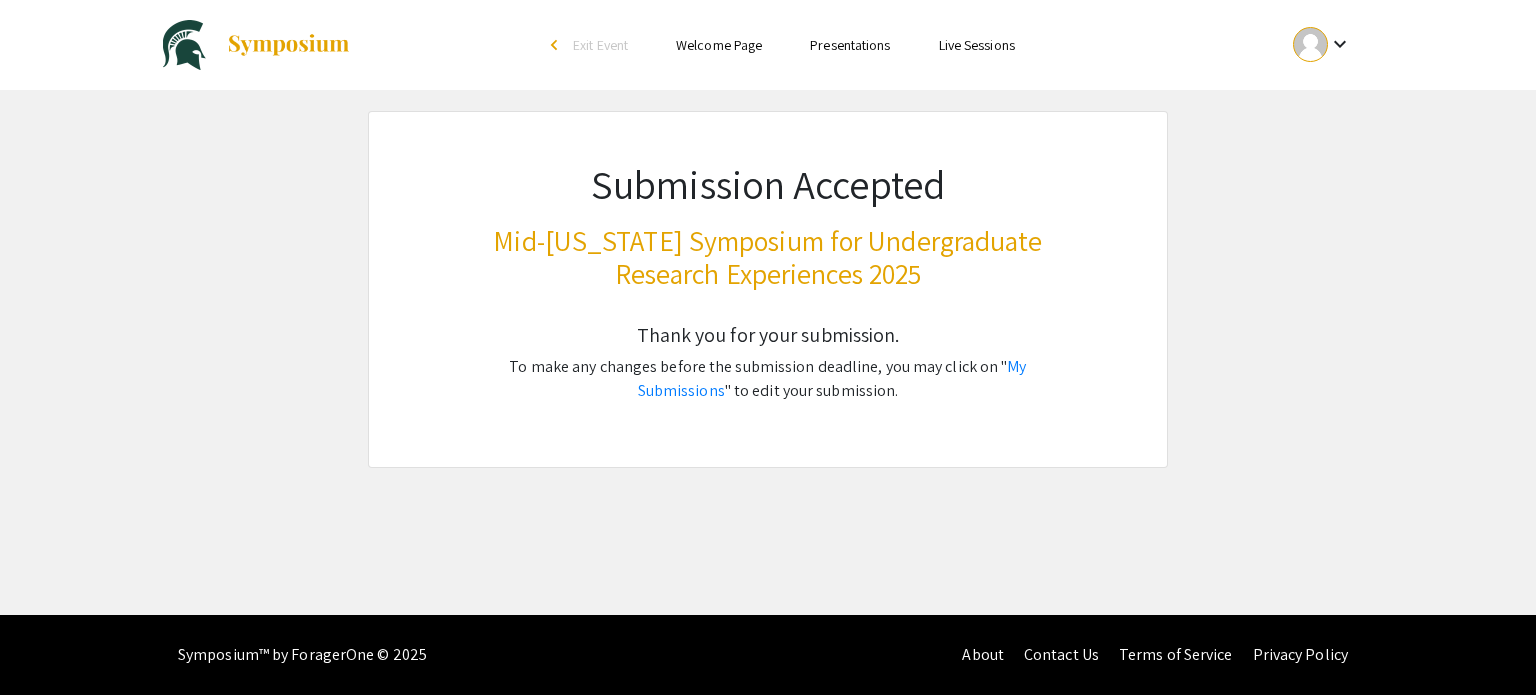 click on "Thank you for your submission. To make any changes before the submission deadline, you may click on " My Submissions " to edit your submission." 